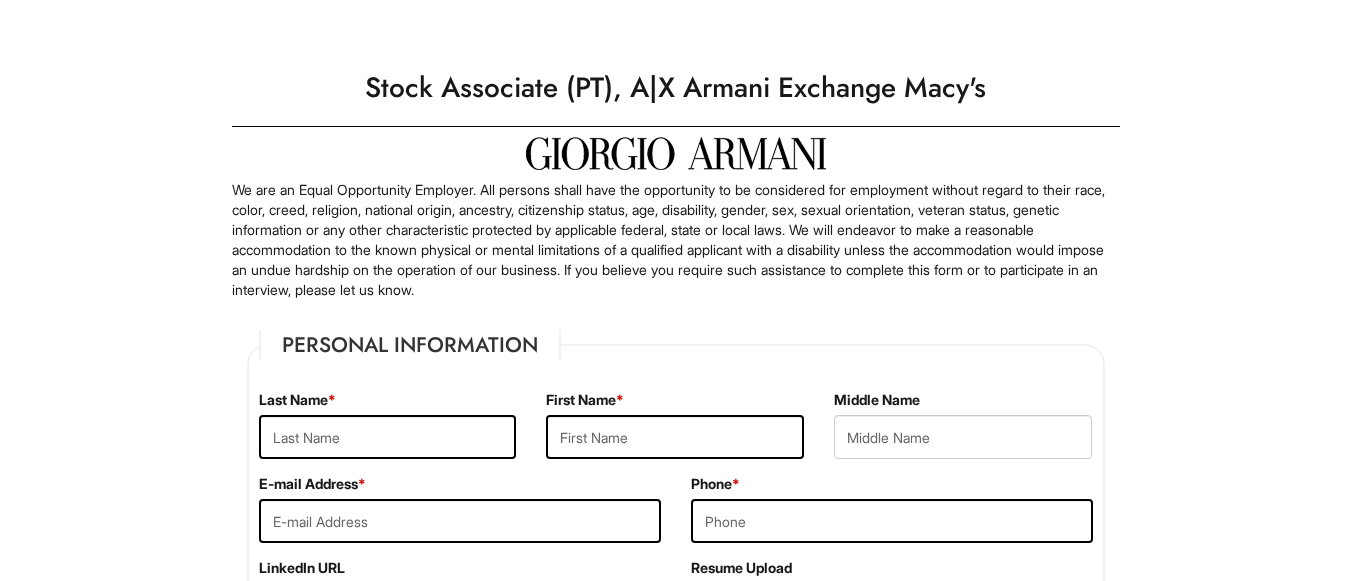 scroll, scrollTop: 0, scrollLeft: 0, axis: both 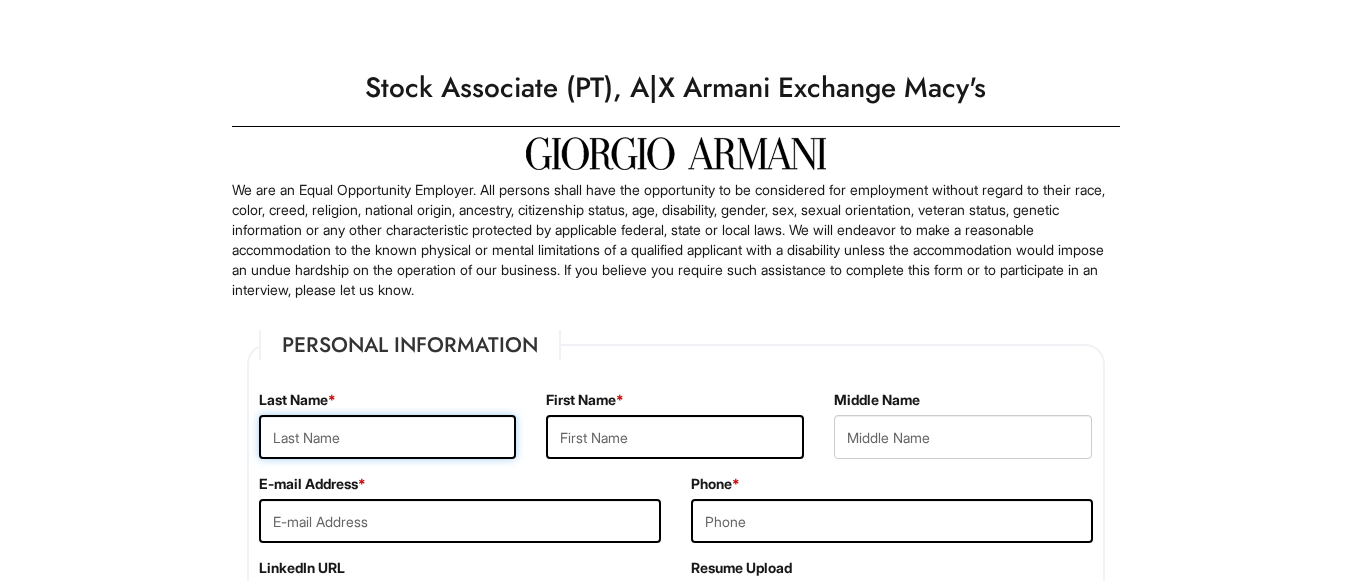 click at bounding box center (388, 437) 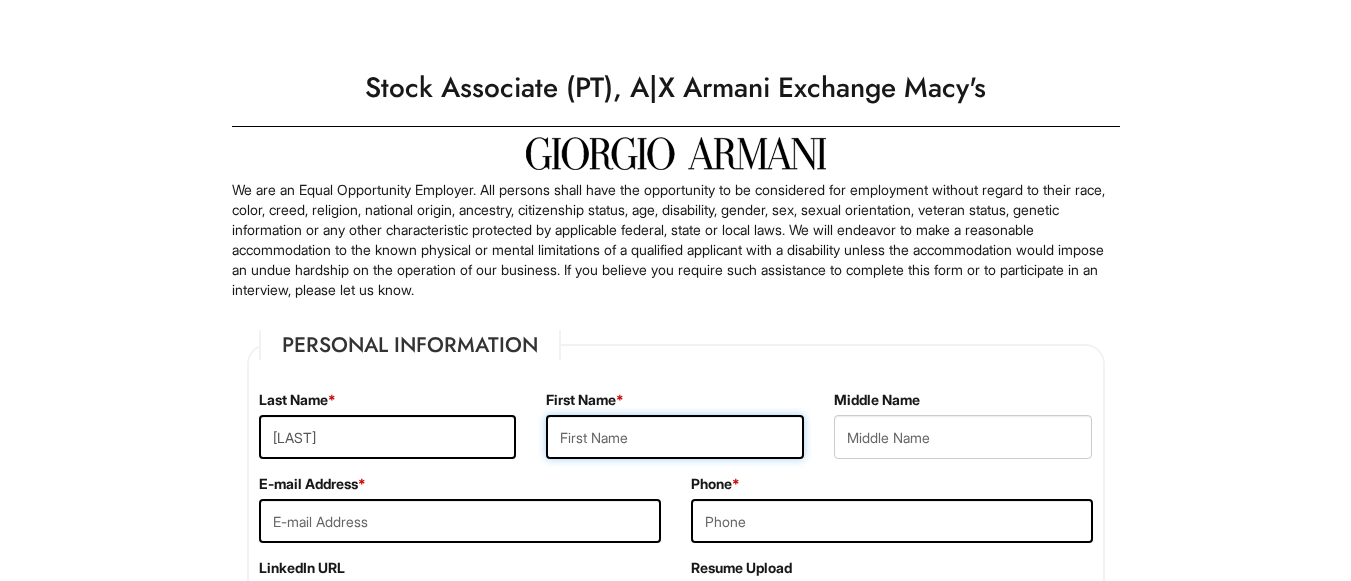 type on "[FIRST]" 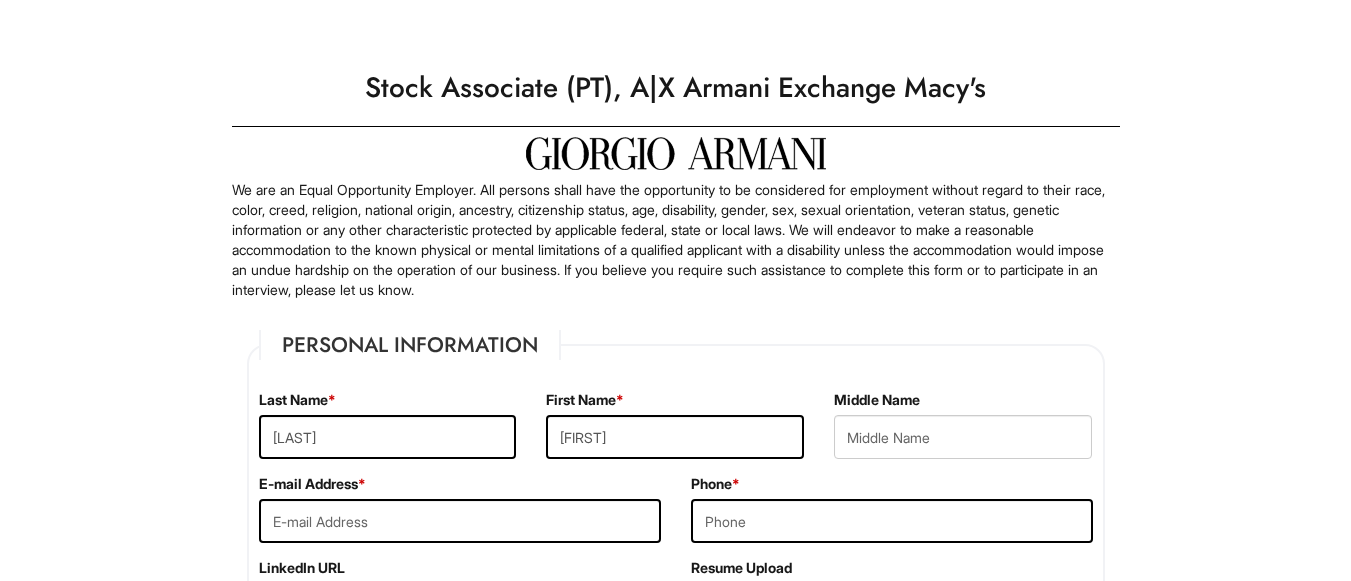 type on "[EMAIL]" 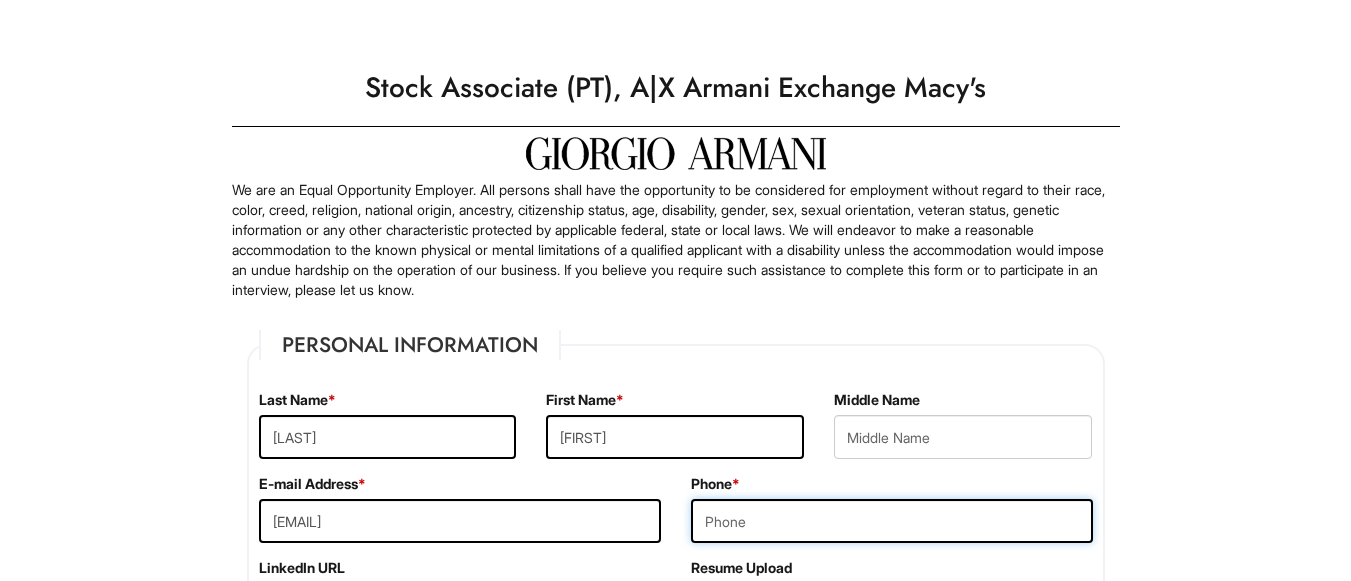 type on "[PHONE]" 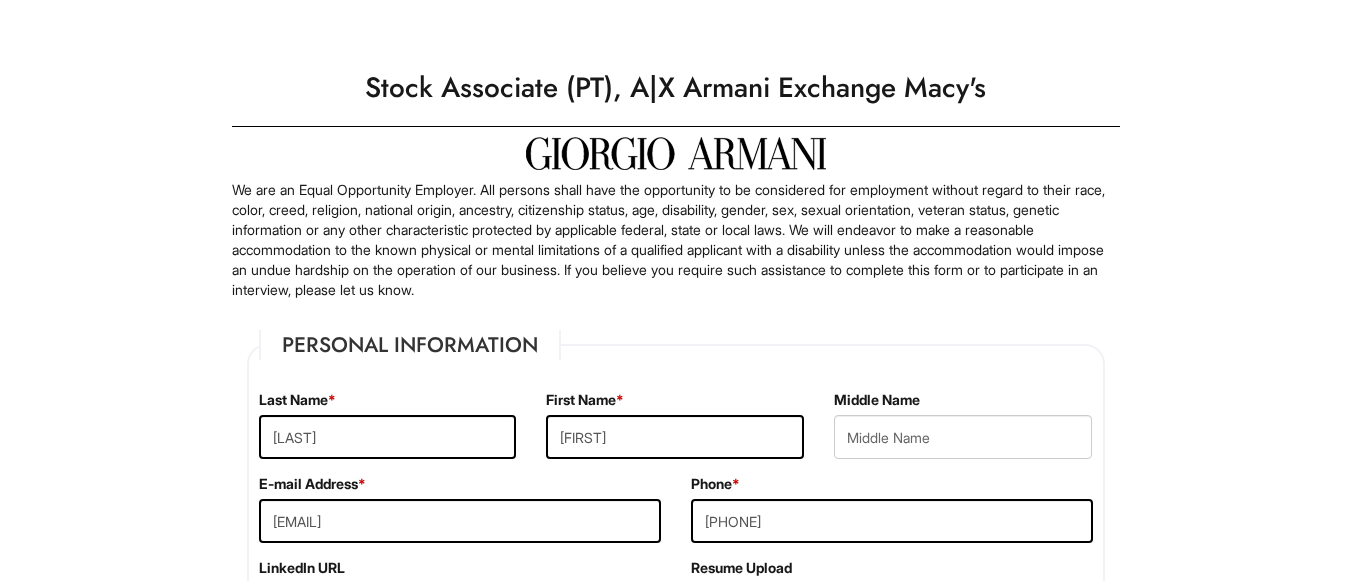 type on "[NUMBER] [STREET]" 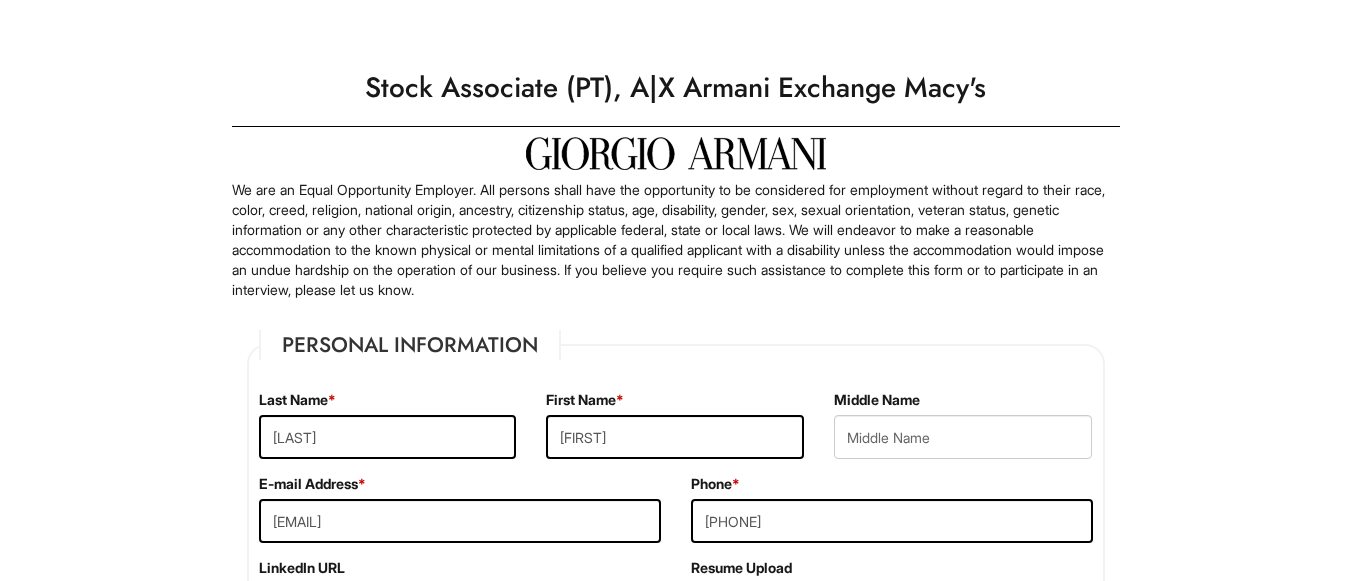 type on "Paterson" 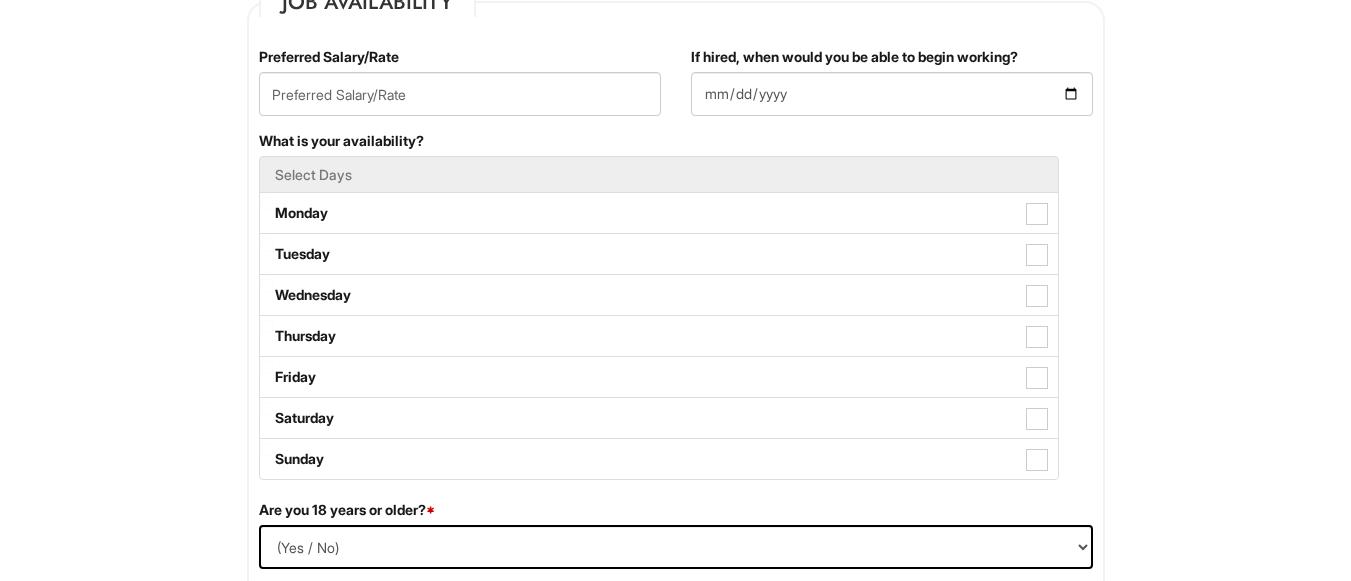 scroll, scrollTop: 906, scrollLeft: 0, axis: vertical 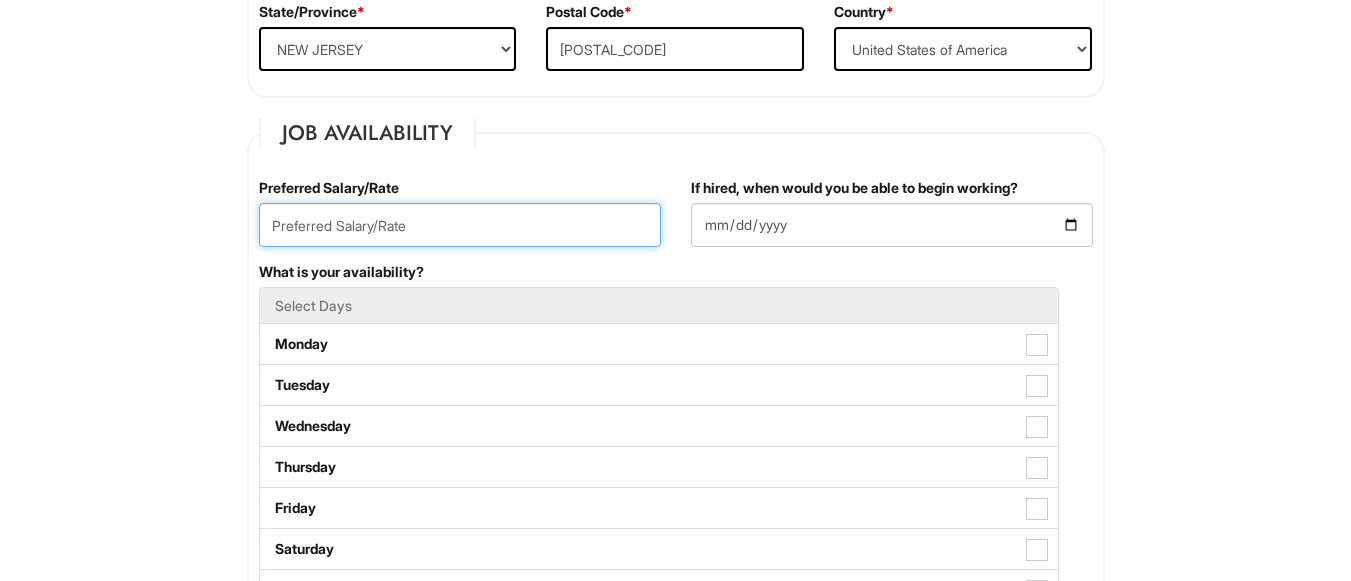 click at bounding box center (460, 225) 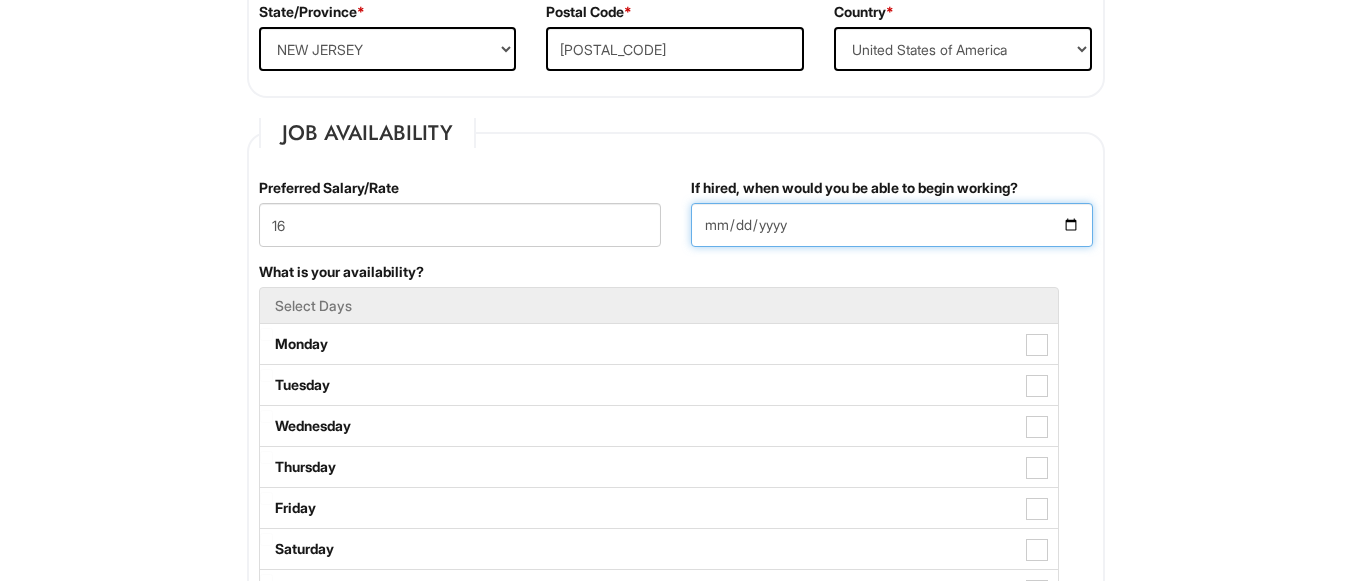 click on "If hired, when would you be able to begin working?" at bounding box center [892, 225] 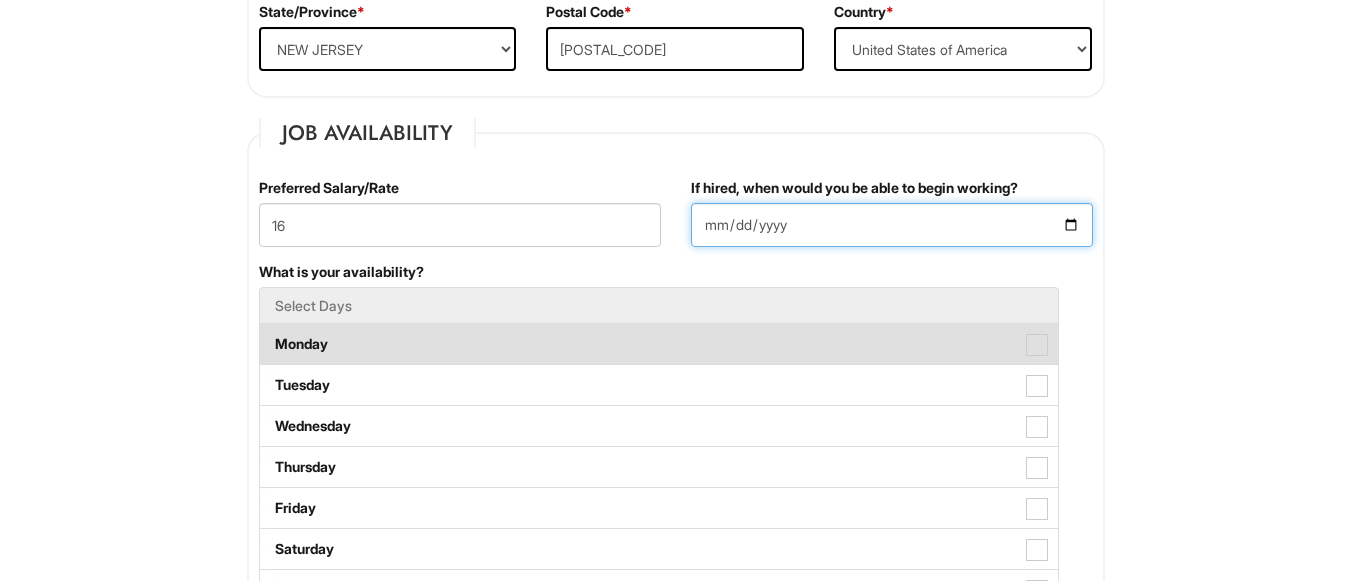 type on "[DATE]" 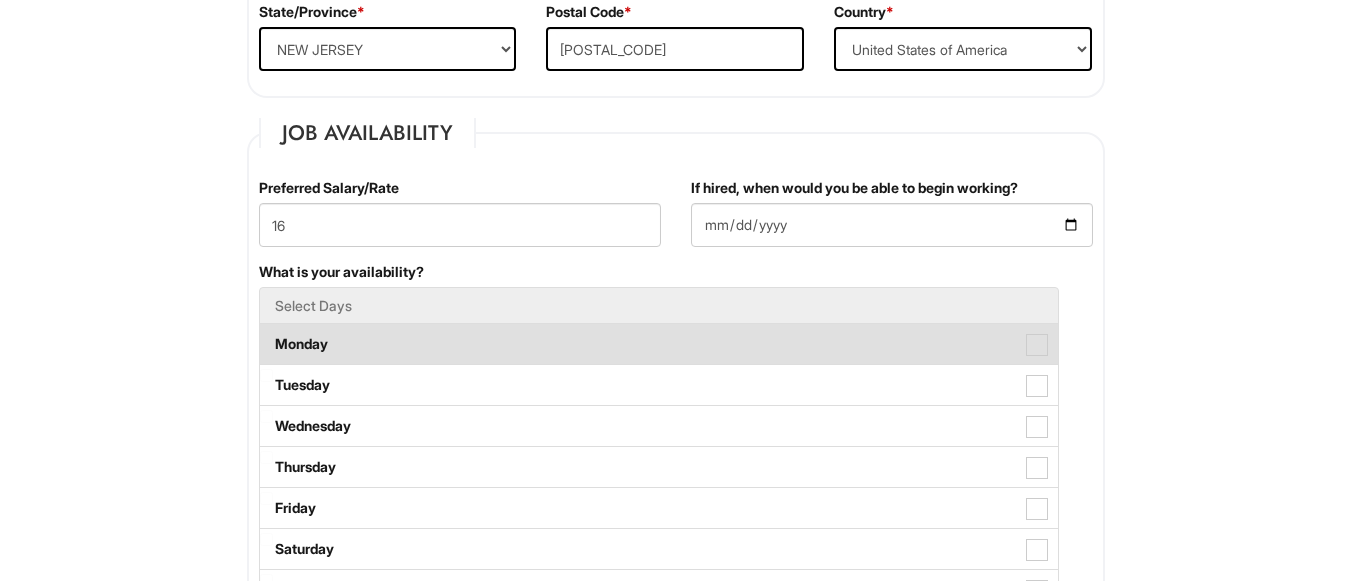 click on "Monday" at bounding box center [659, 344] 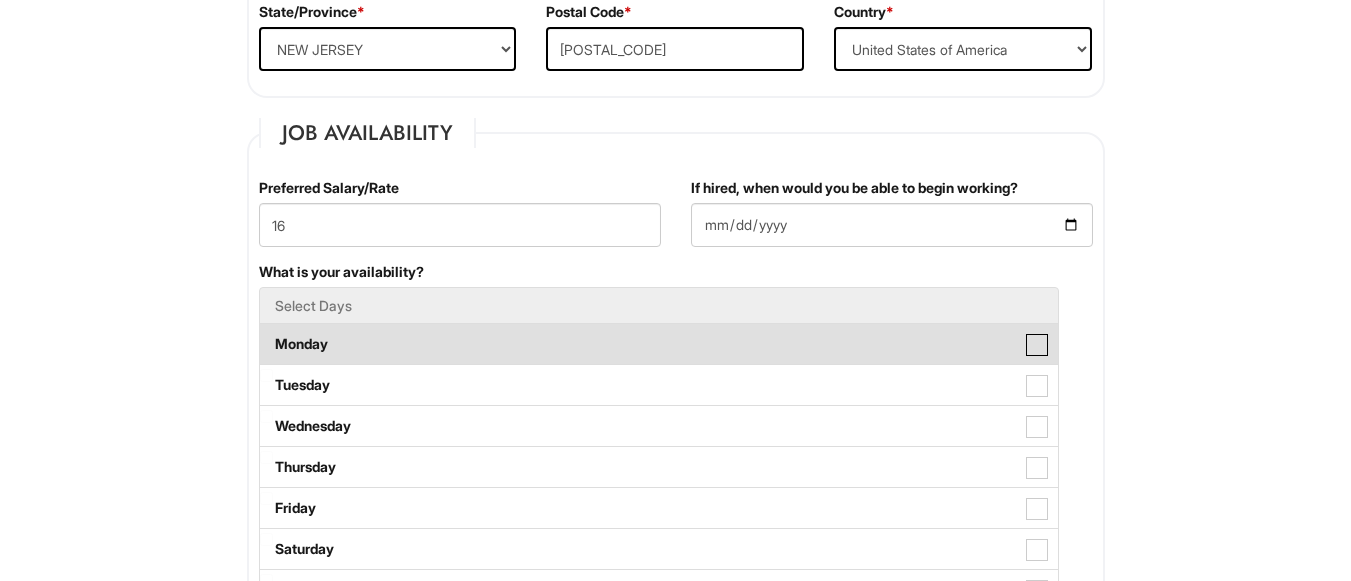 click on "Monday" at bounding box center (266, 334) 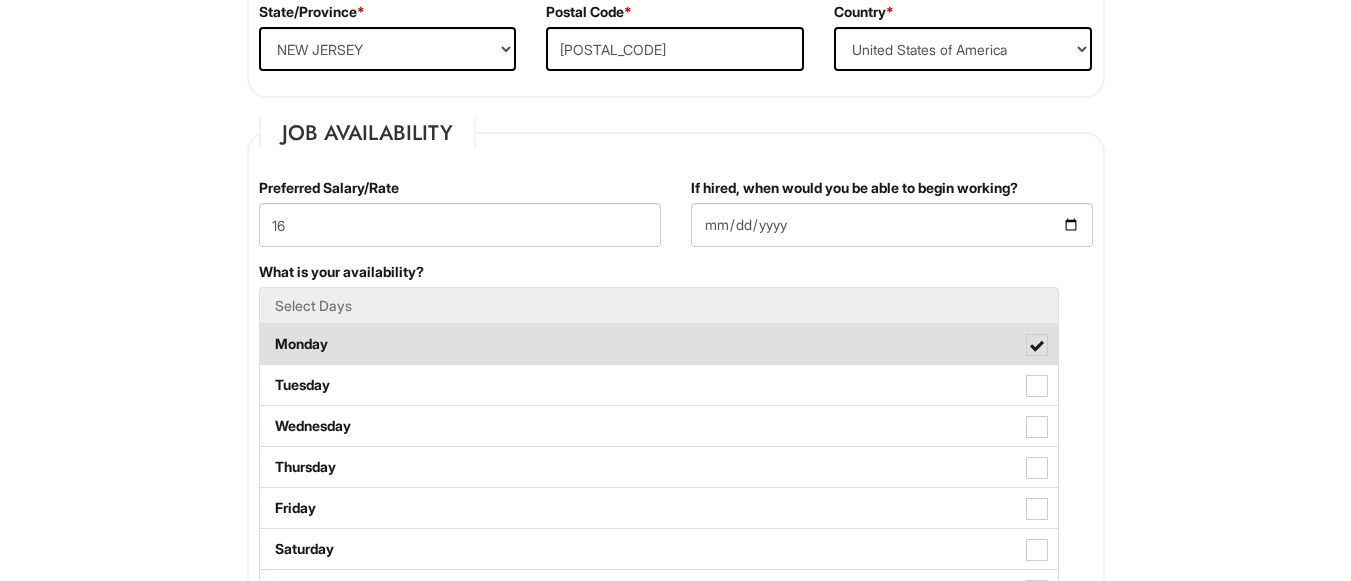 click on "Monday" at bounding box center [659, 344] 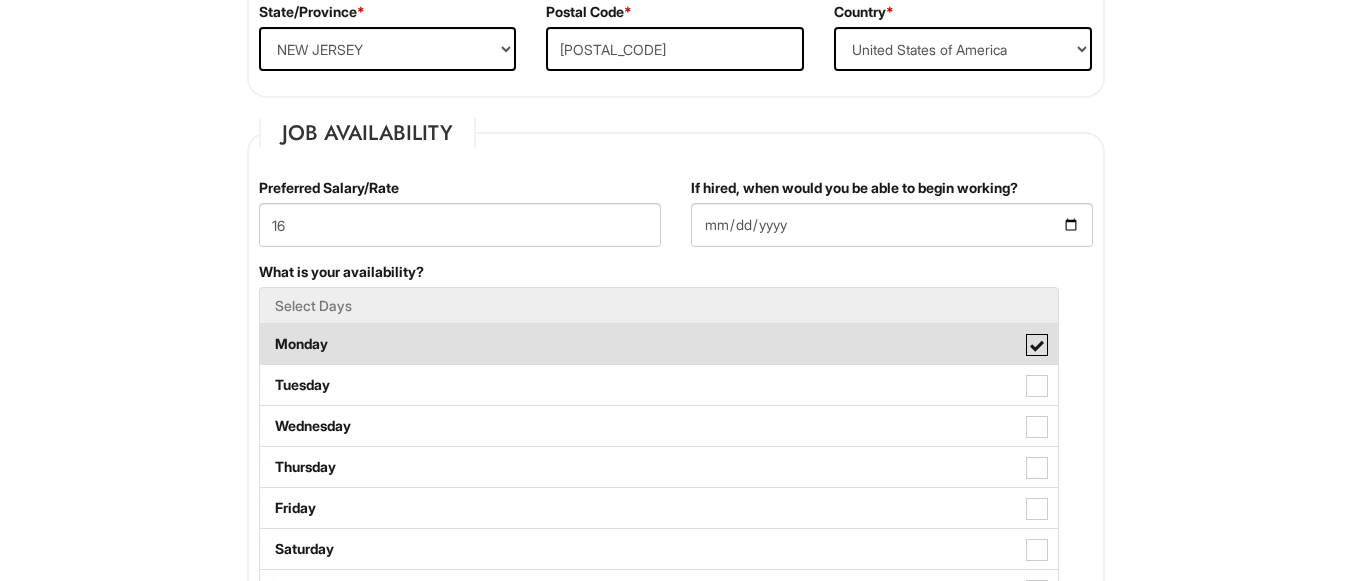 click on "Monday" at bounding box center (266, 334) 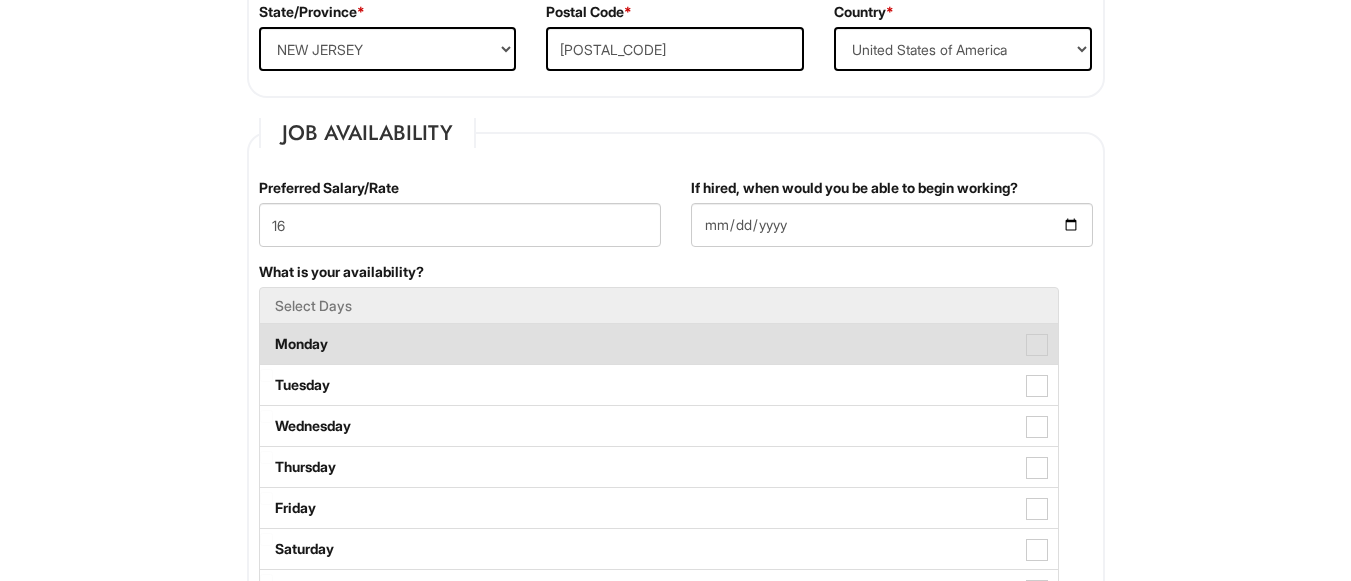 click on "Monday" at bounding box center [659, 344] 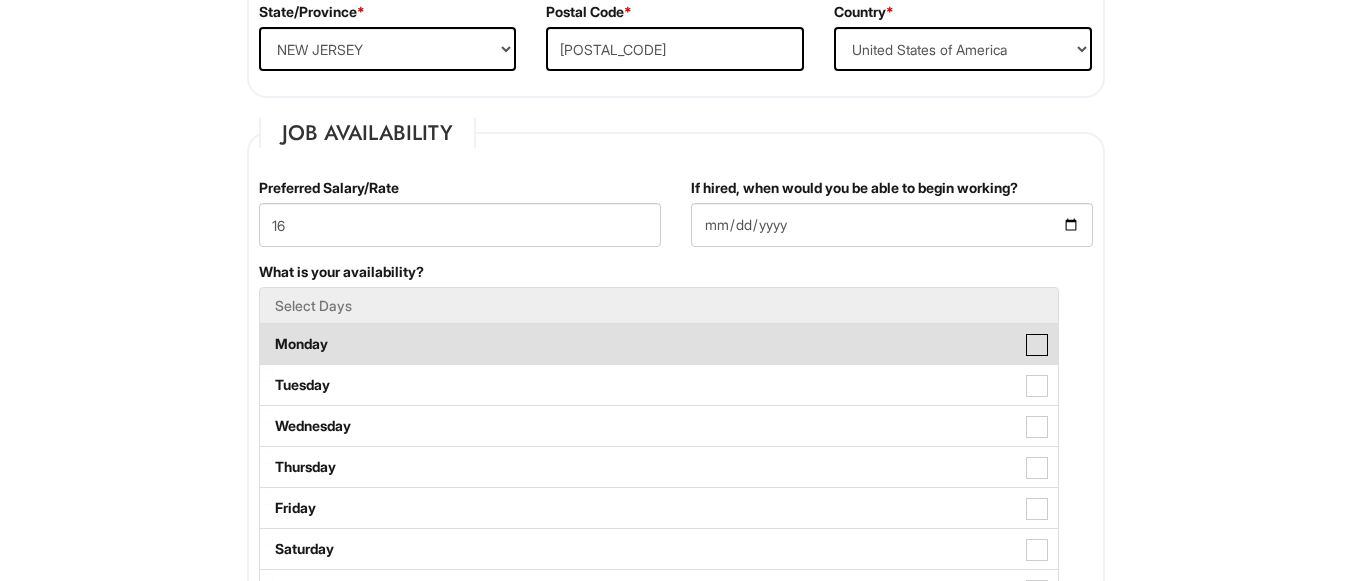 click on "Monday" at bounding box center (266, 334) 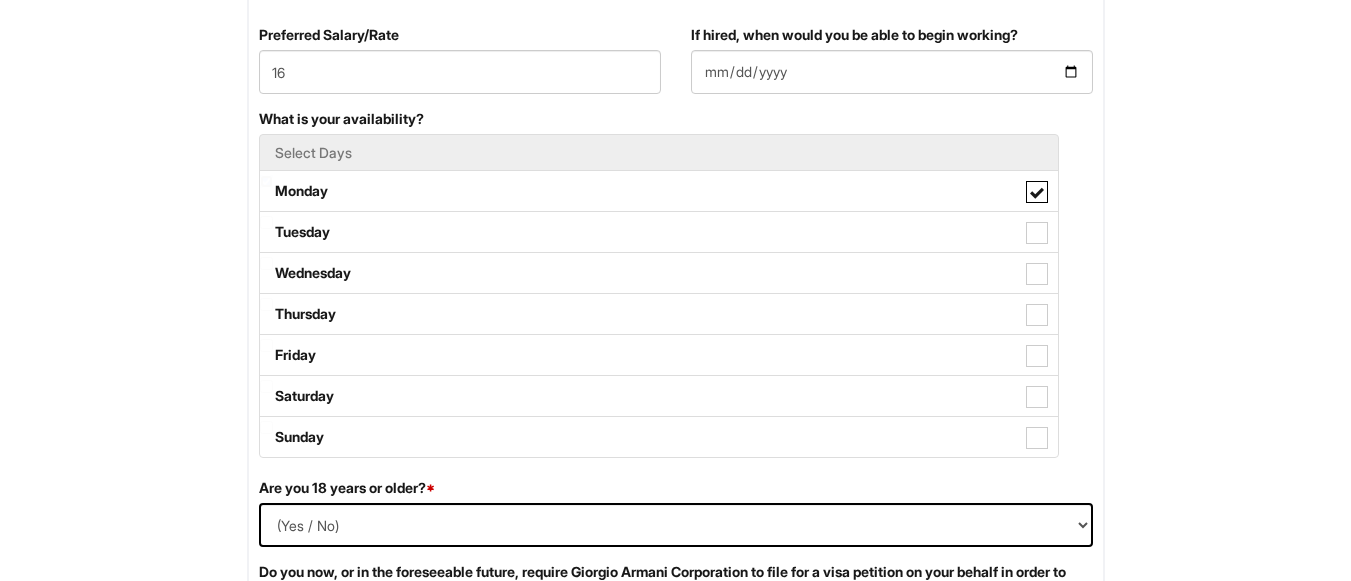 scroll, scrollTop: 914, scrollLeft: 0, axis: vertical 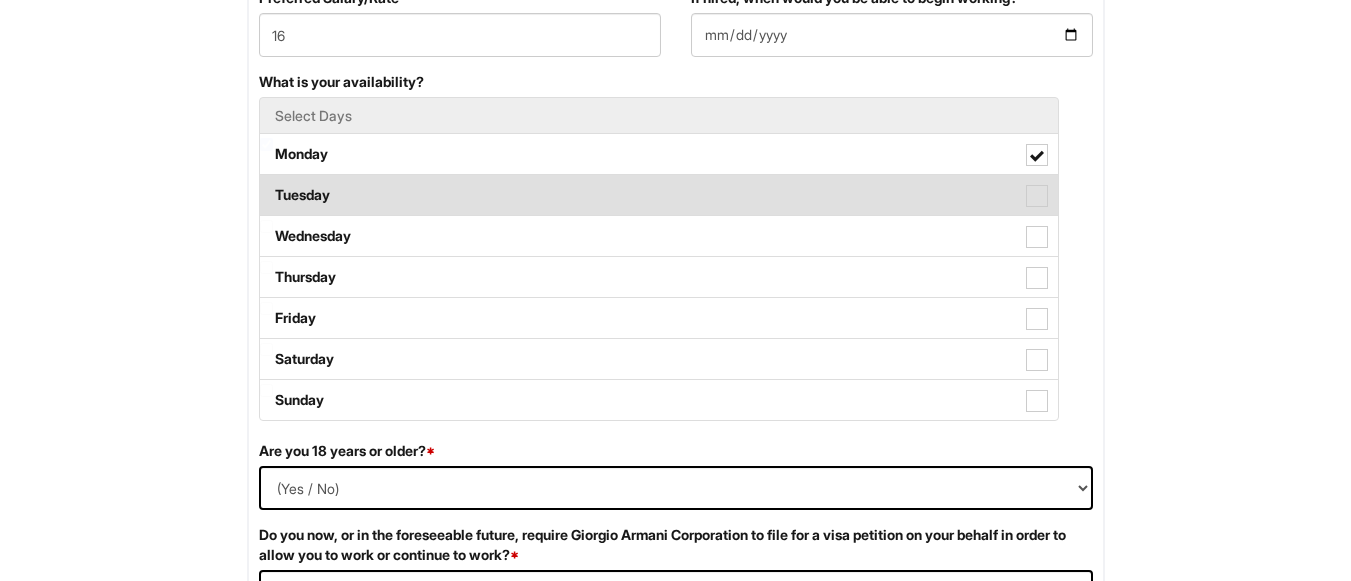 click on "Tuesday" at bounding box center (659, 195) 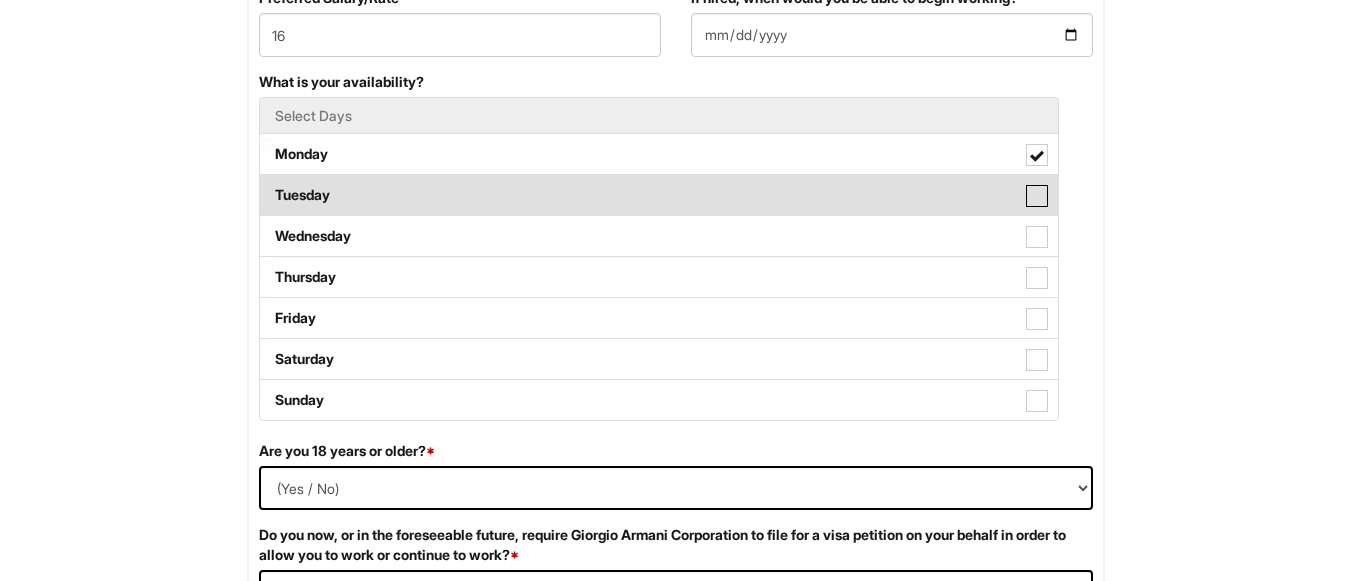 click on "Tuesday" at bounding box center (266, 185) 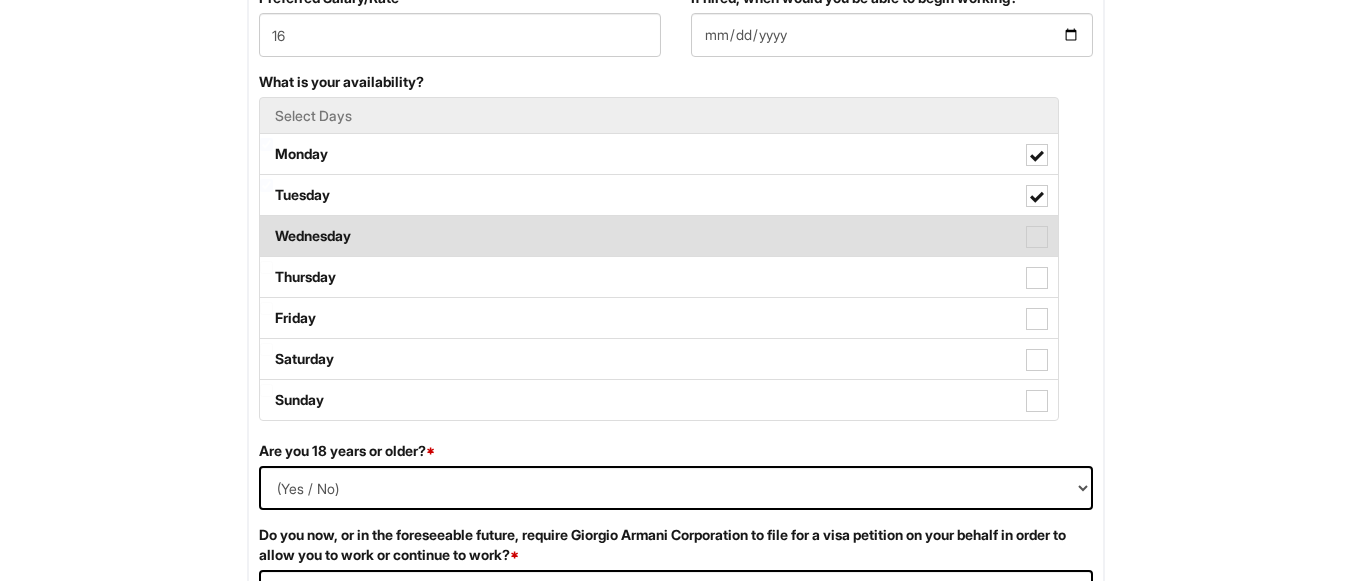 click on "Wednesday" at bounding box center [659, 236] 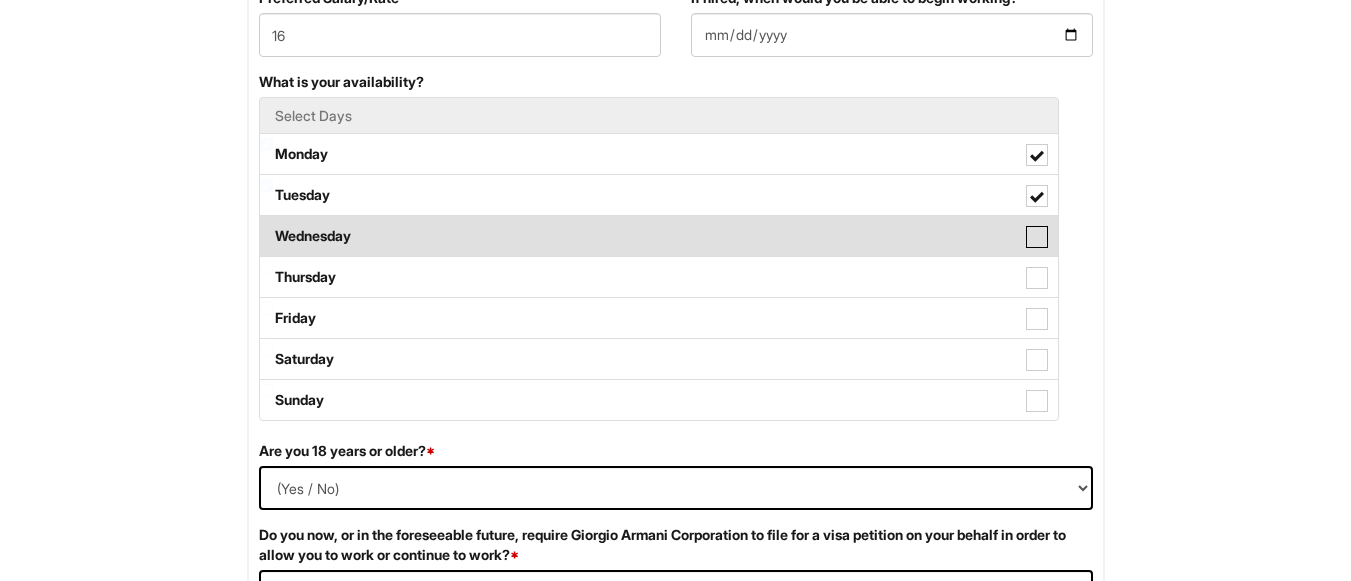 click on "Wednesday" at bounding box center [266, 226] 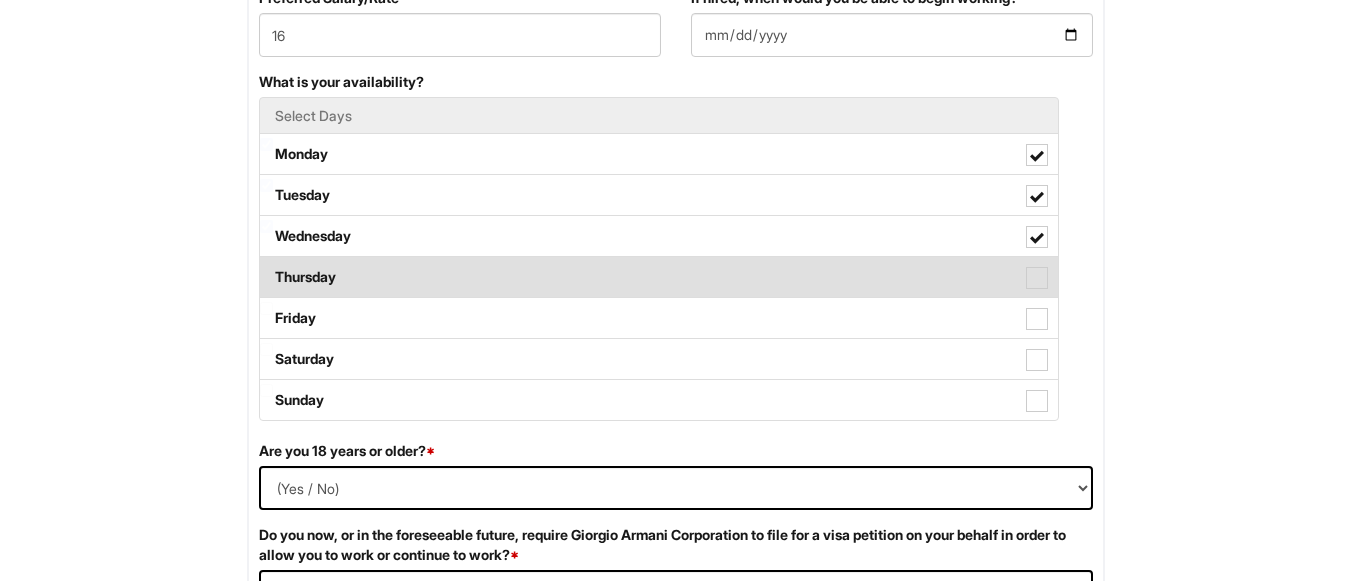 click on "Thursday" at bounding box center (659, 277) 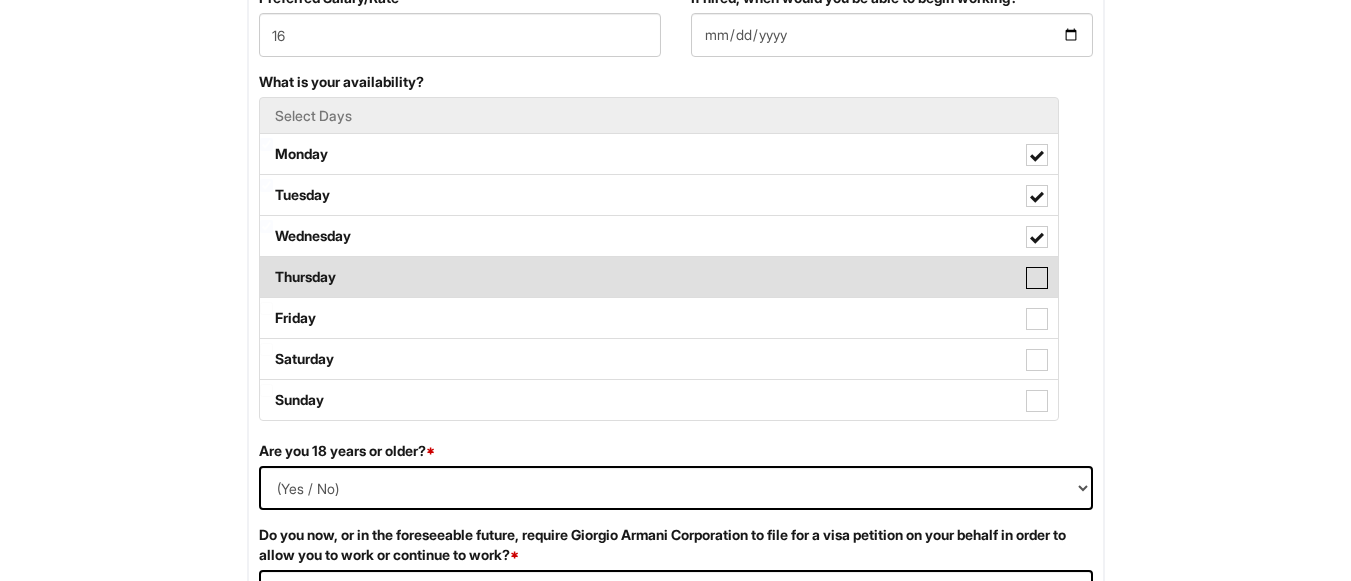 click on "Thursday" at bounding box center (266, 267) 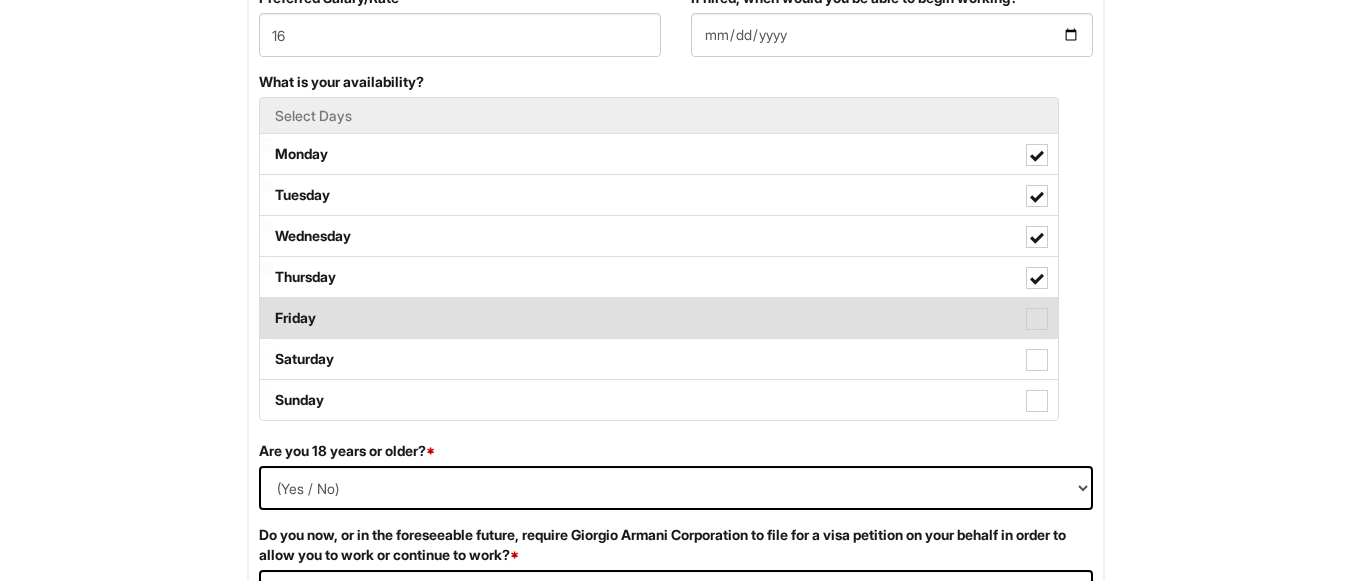 click on "Friday" at bounding box center (659, 318) 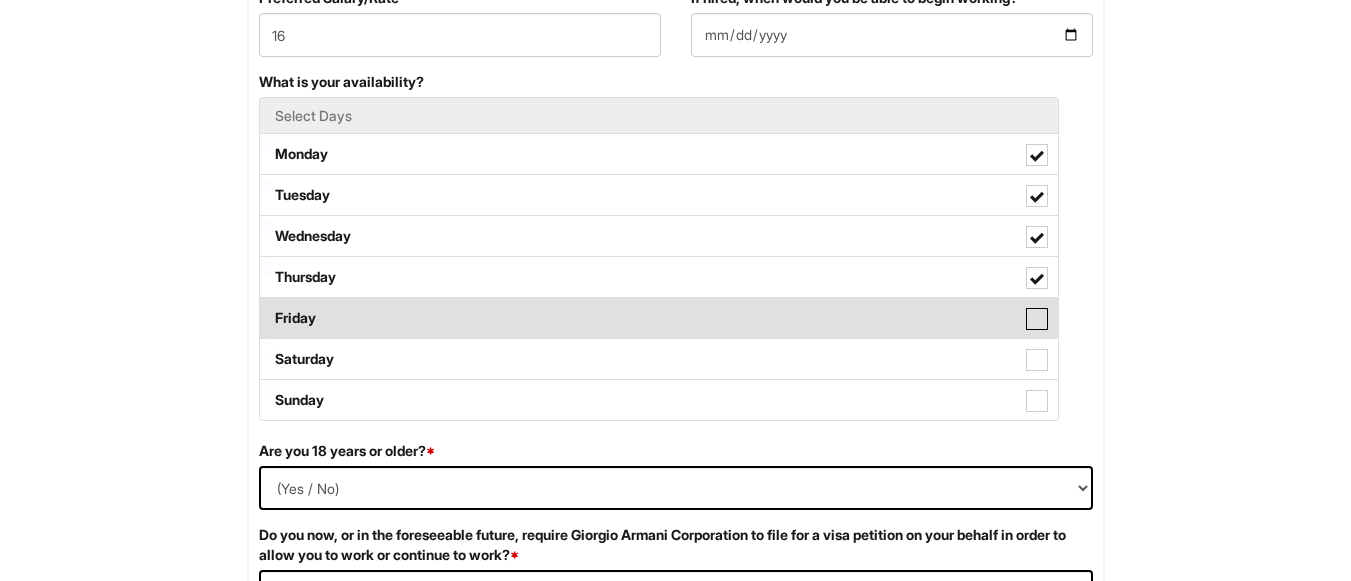 click on "Friday" at bounding box center (266, 308) 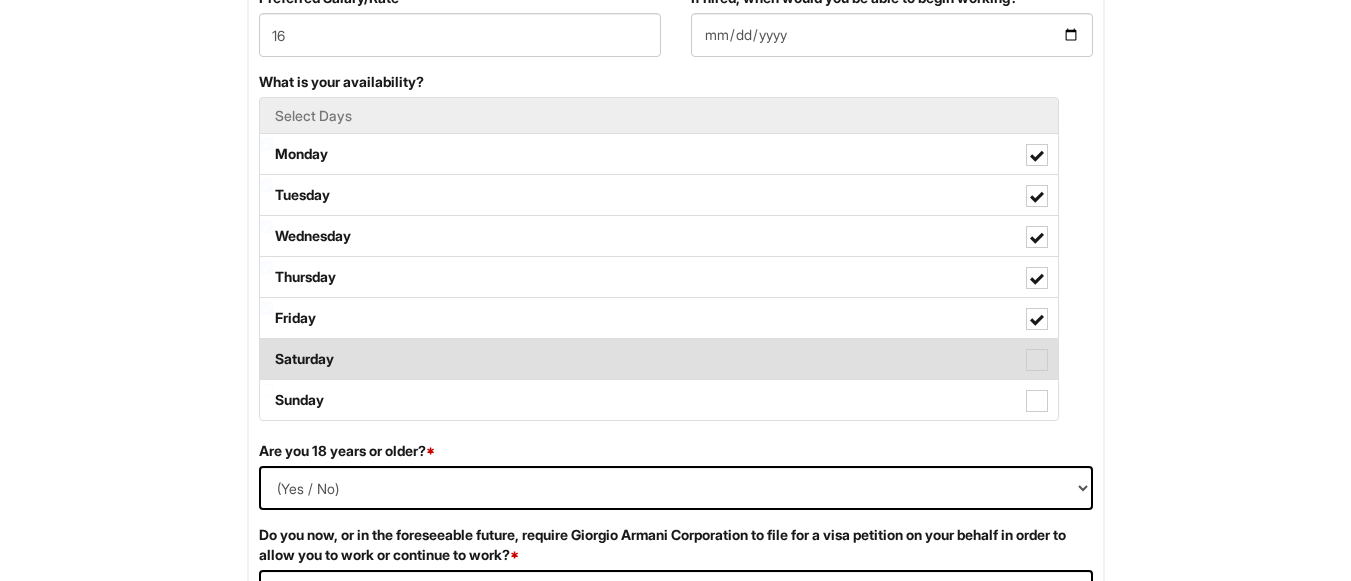 click on "Saturday" at bounding box center (659, 359) 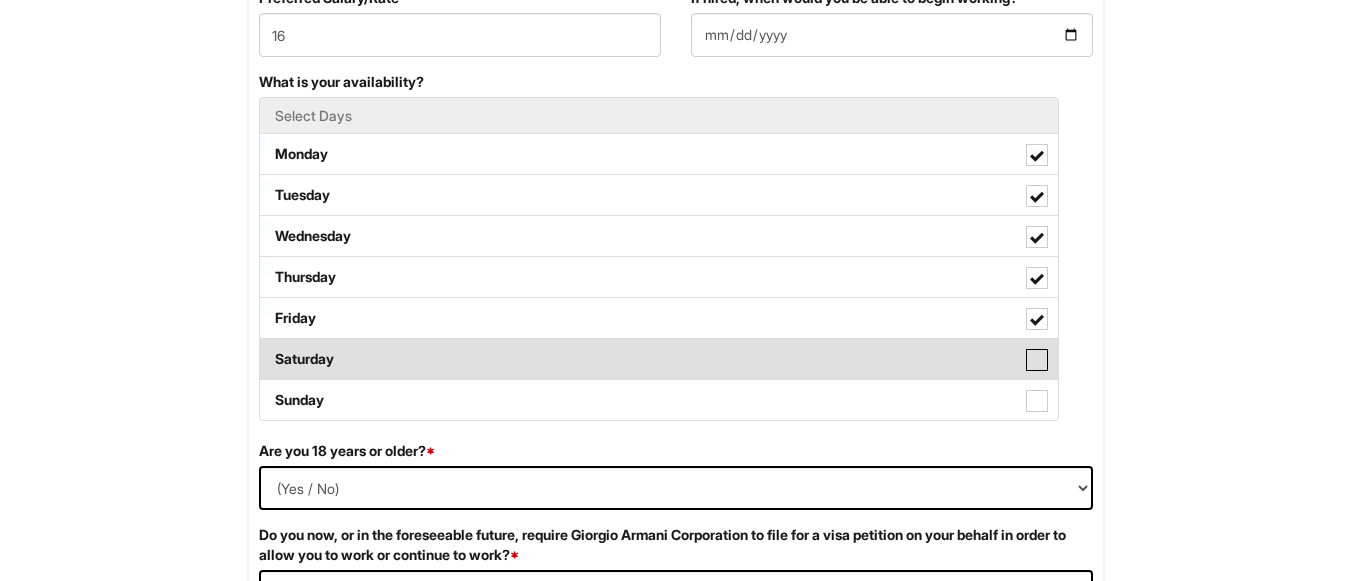 click on "Saturday" at bounding box center (266, 349) 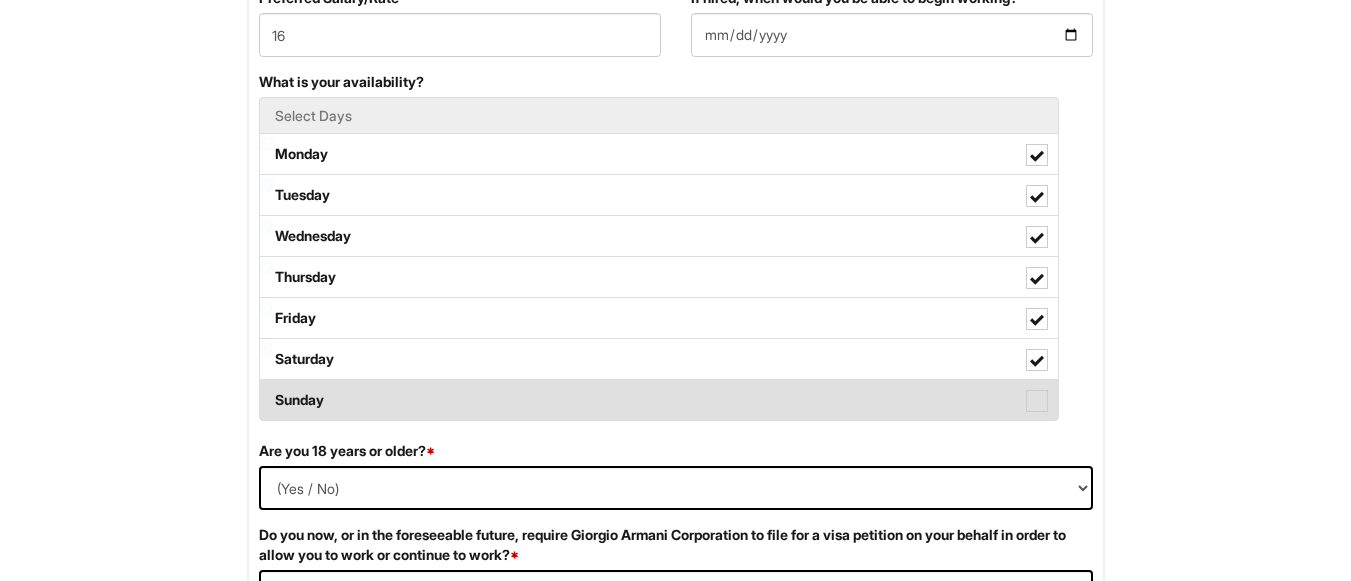 click on "Sunday" at bounding box center (659, 400) 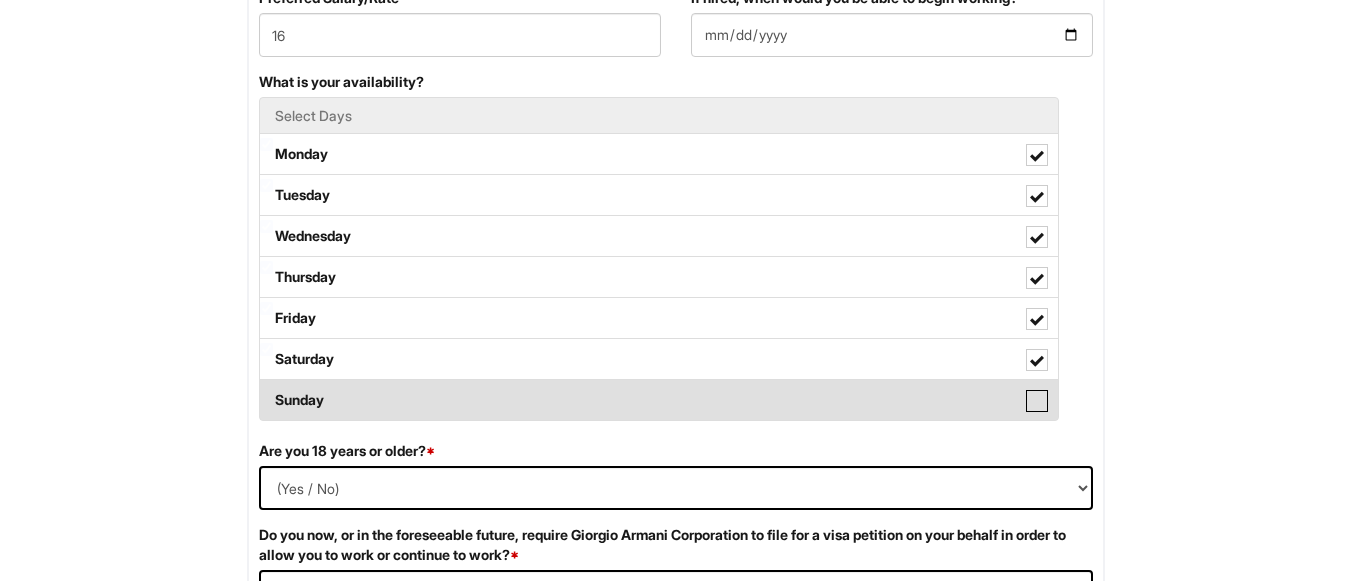 click on "Sunday" at bounding box center [266, 390] 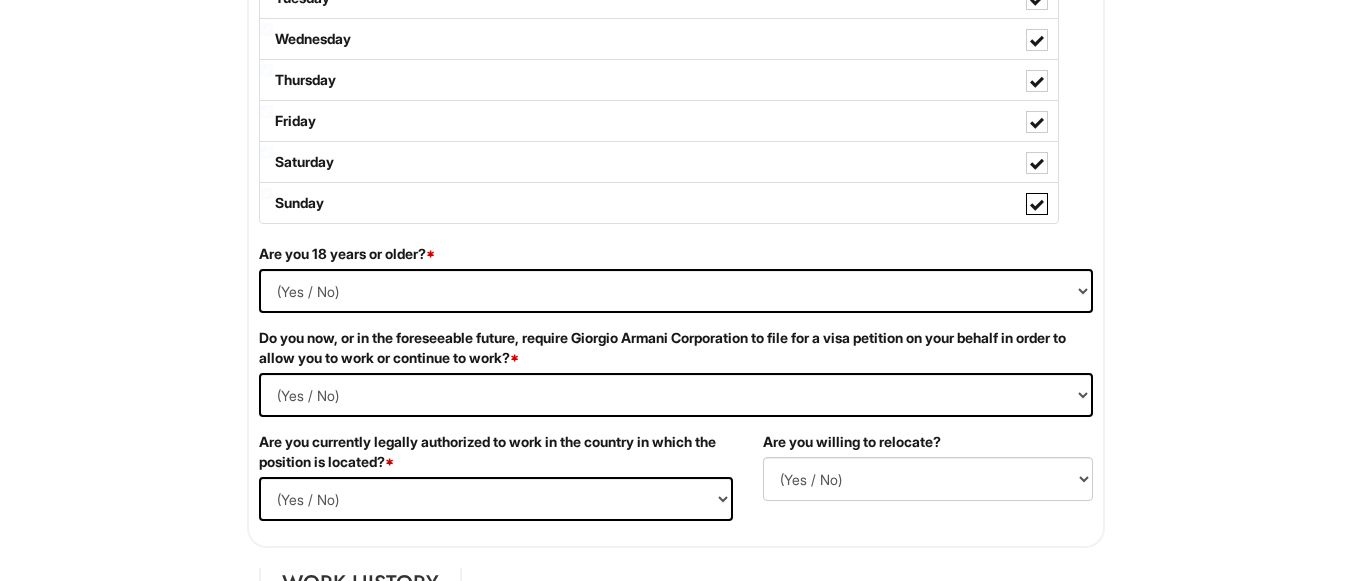 scroll, scrollTop: 1104, scrollLeft: 0, axis: vertical 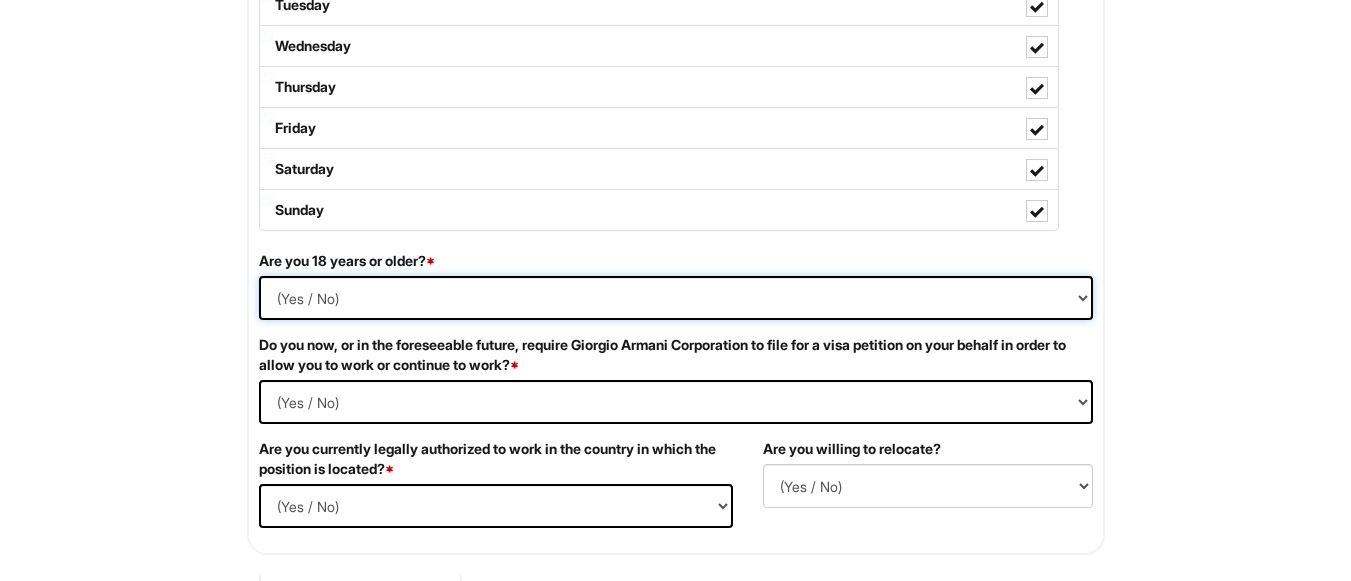 click on "(Yes / No) Yes No" at bounding box center (676, 298) 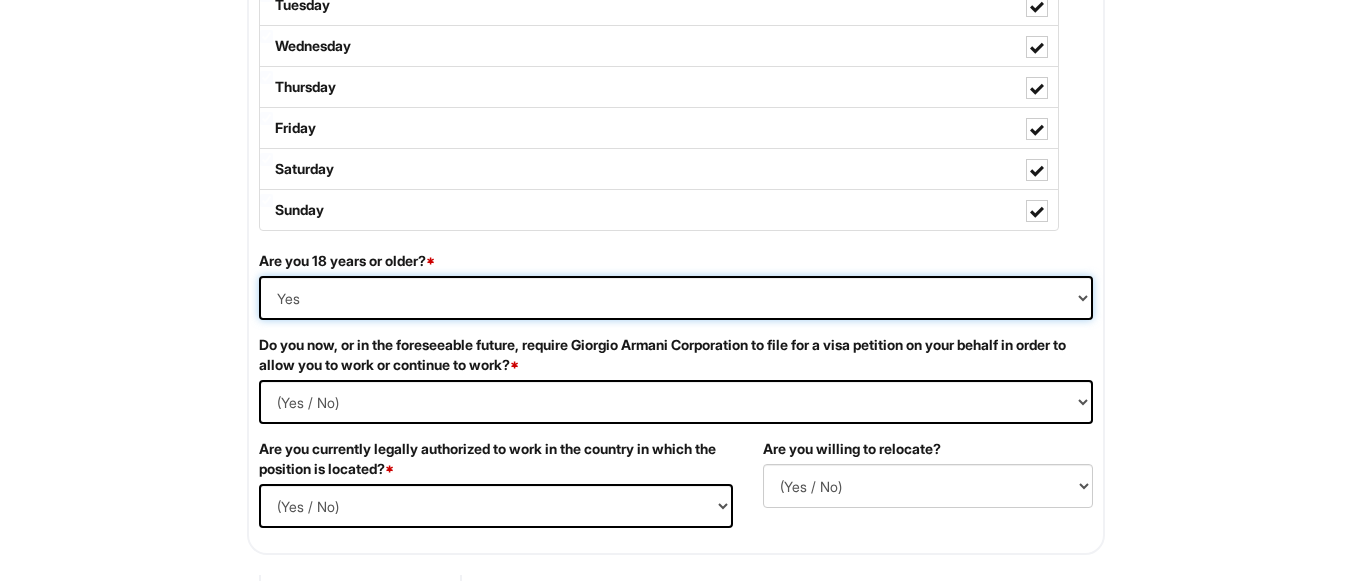 click on "(Yes / No) Yes No" at bounding box center [676, 298] 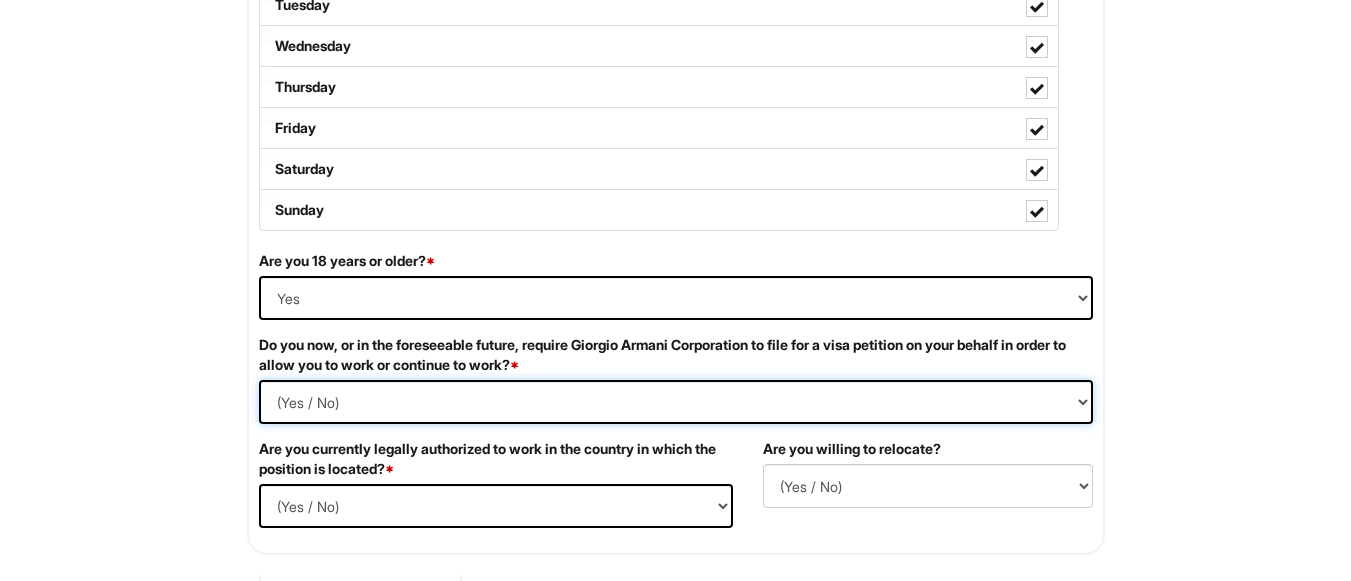 click on "(Yes / No) Yes No" at bounding box center [676, 402] 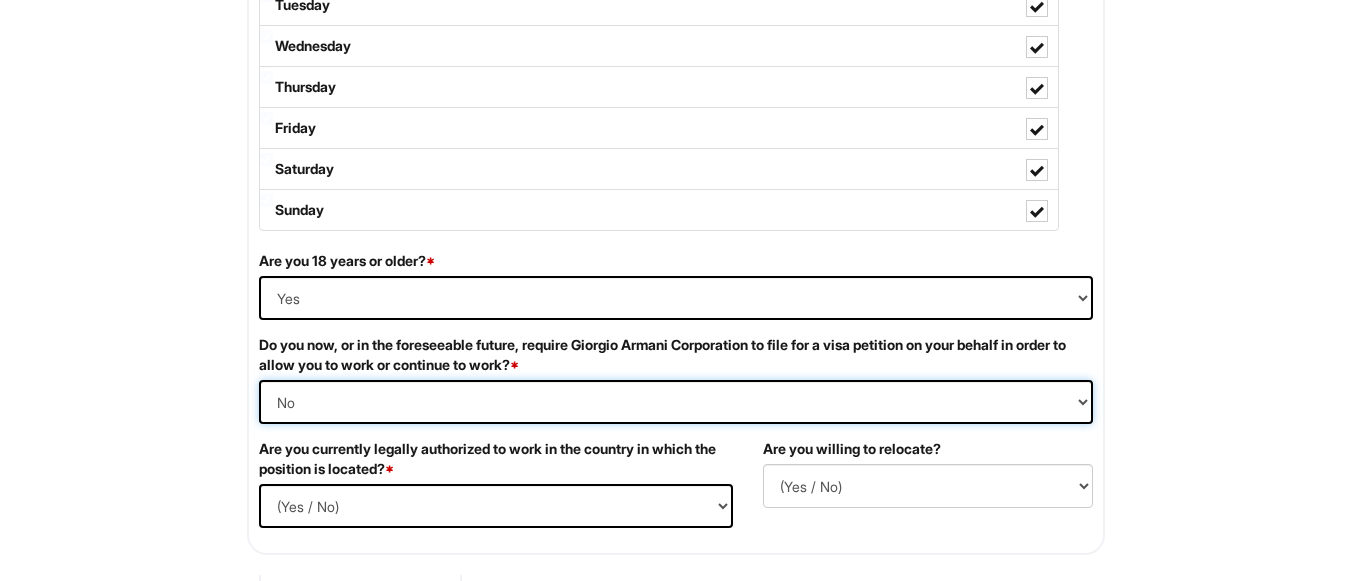 click on "(Yes / No) Yes No" at bounding box center (676, 402) 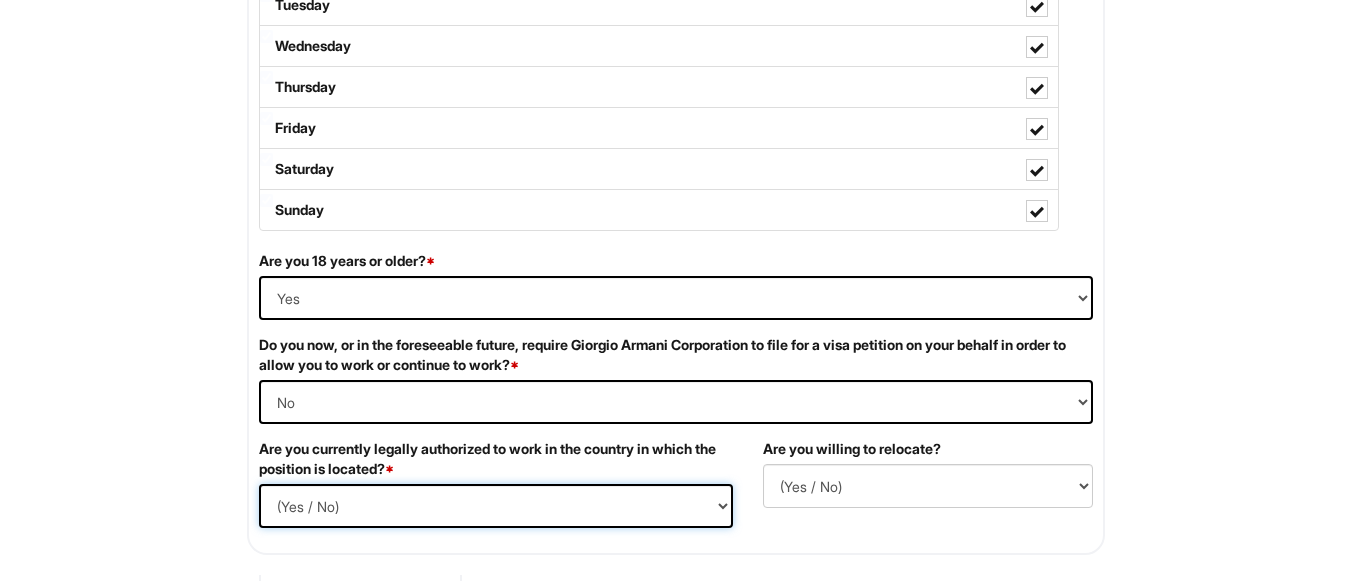 click on "(Yes / No) Yes No" at bounding box center (496, 506) 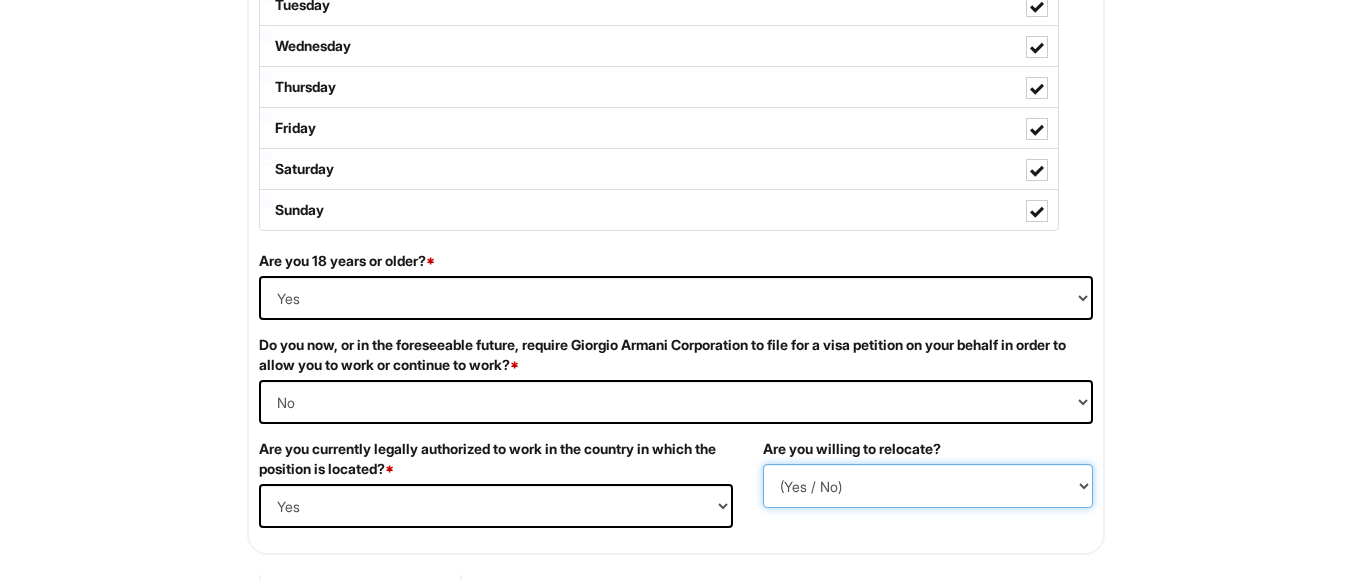 click on "(Yes / No) No Yes" at bounding box center (928, 486) 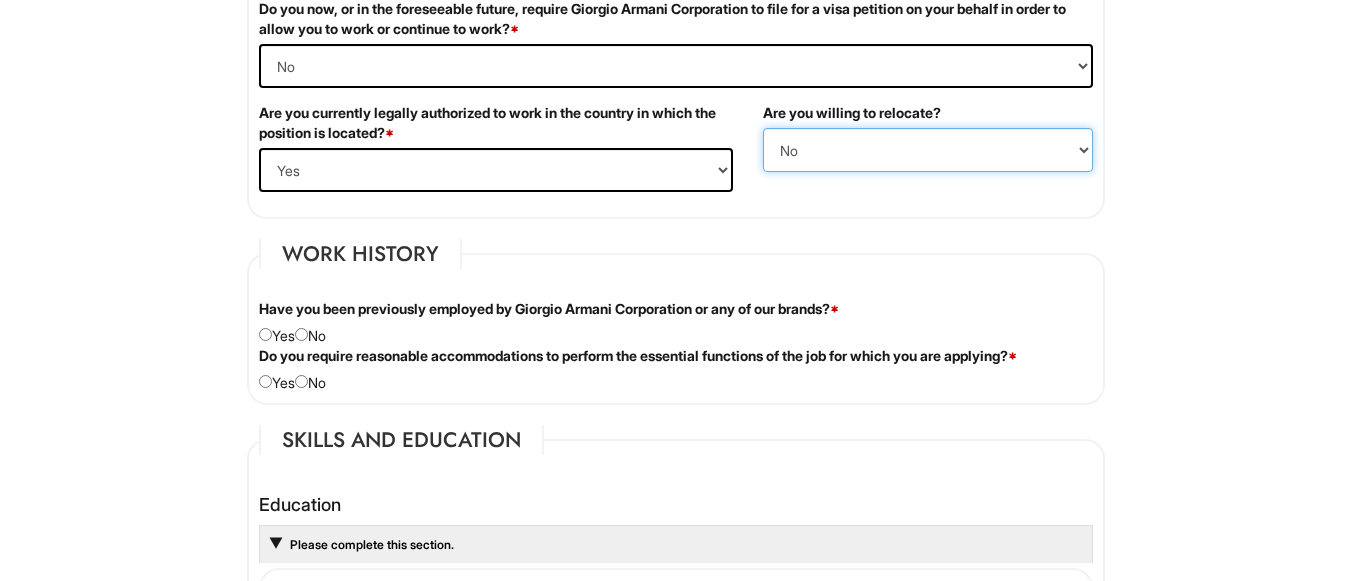 scroll, scrollTop: 1454, scrollLeft: 0, axis: vertical 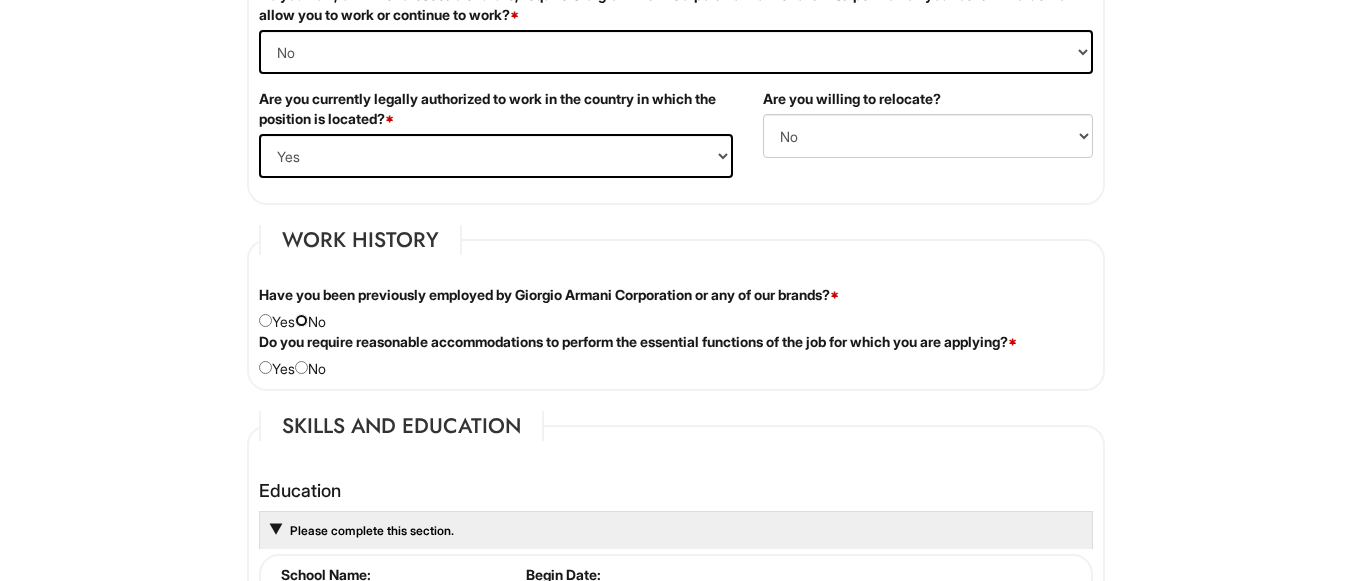 click at bounding box center (301, 320) 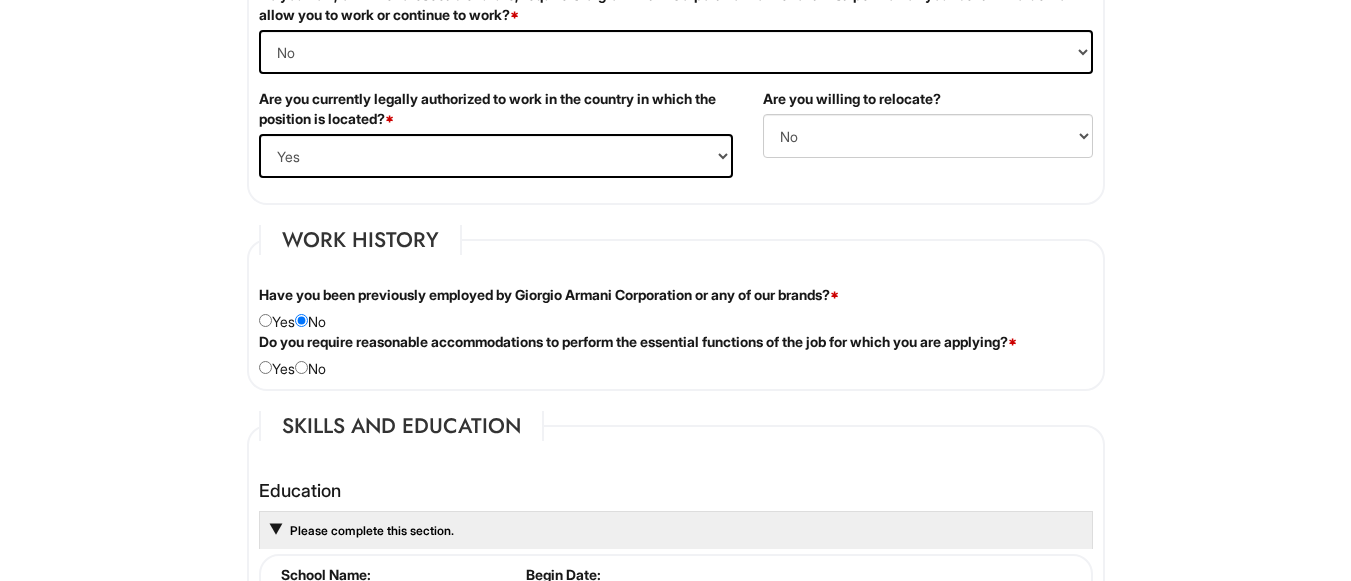 click on "Do you require reasonable accommodations to perform the essential functions of the job for which you are applying? *    Yes   No" at bounding box center [676, 355] 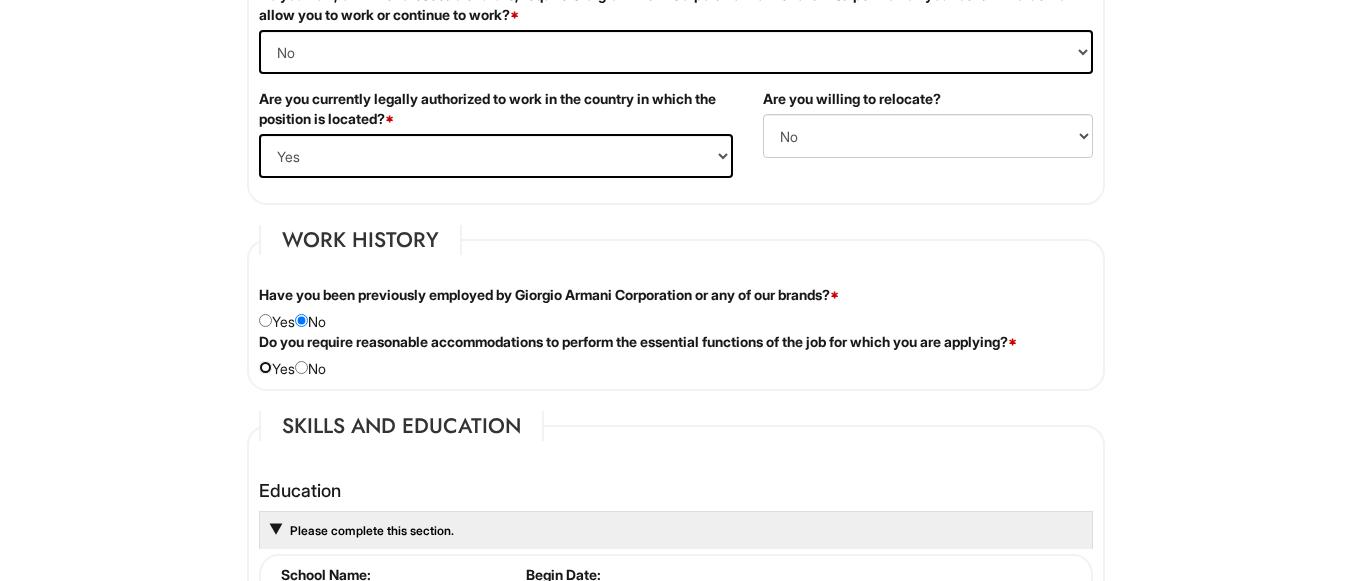 click at bounding box center (265, 367) 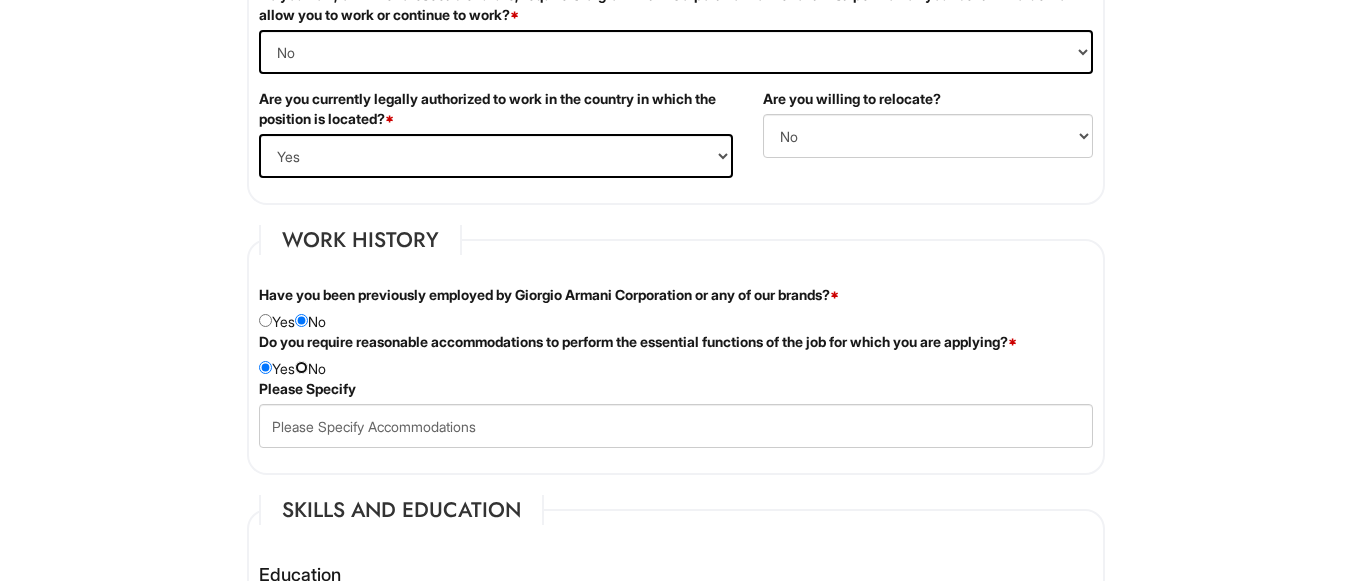 click at bounding box center [301, 367] 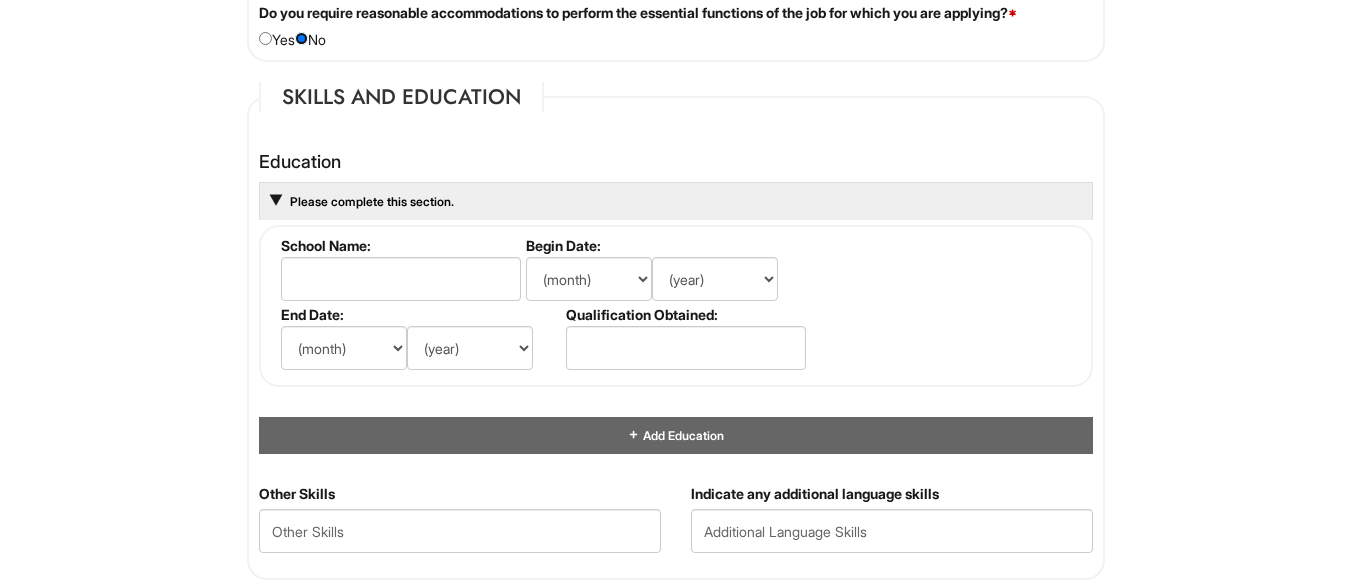 scroll, scrollTop: 1820, scrollLeft: 0, axis: vertical 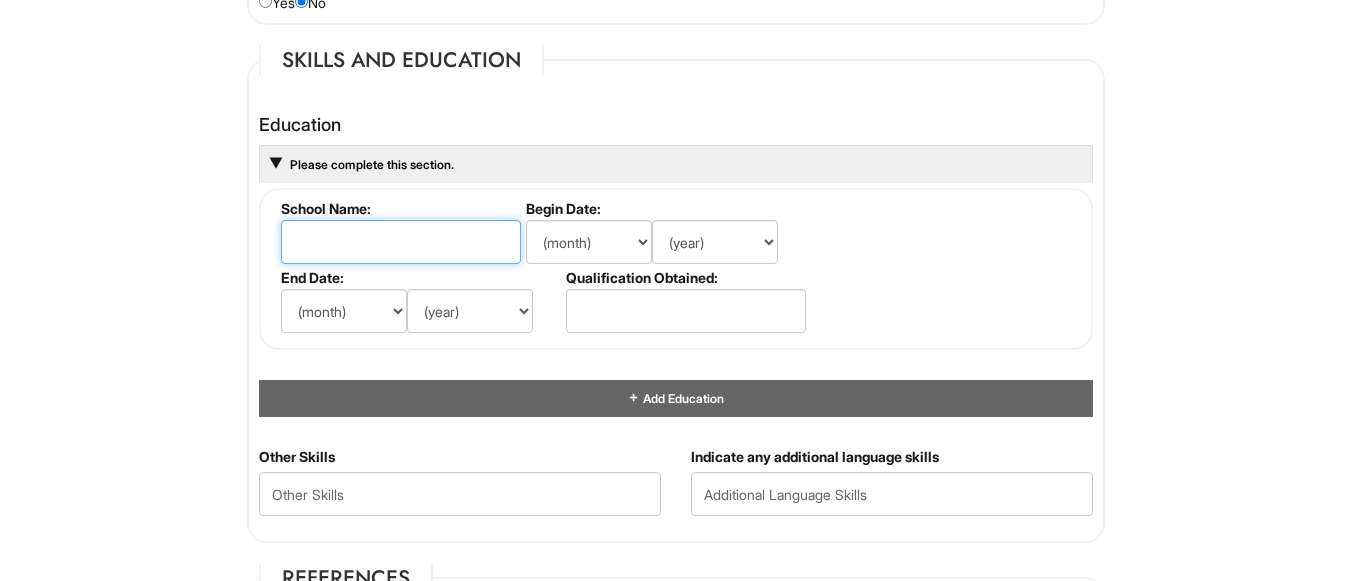 click at bounding box center (401, 242) 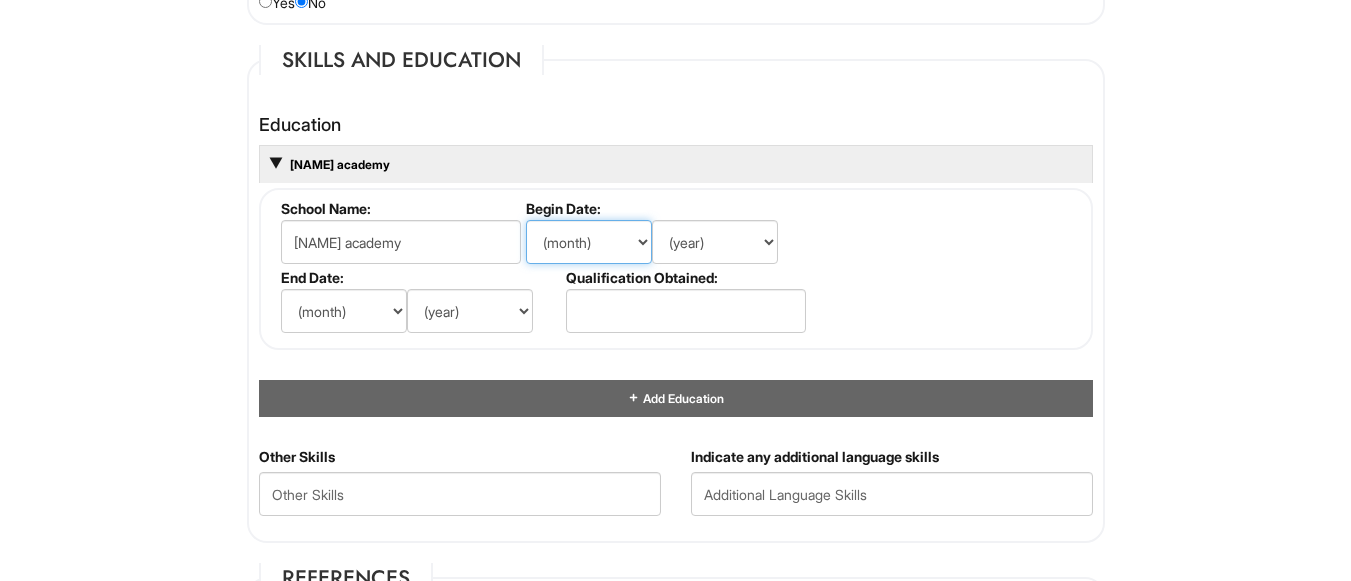 click on "(month) Jan Feb Mar Apr May Jun Jul Aug Sep Oct Nov Dec" at bounding box center (589, 242) 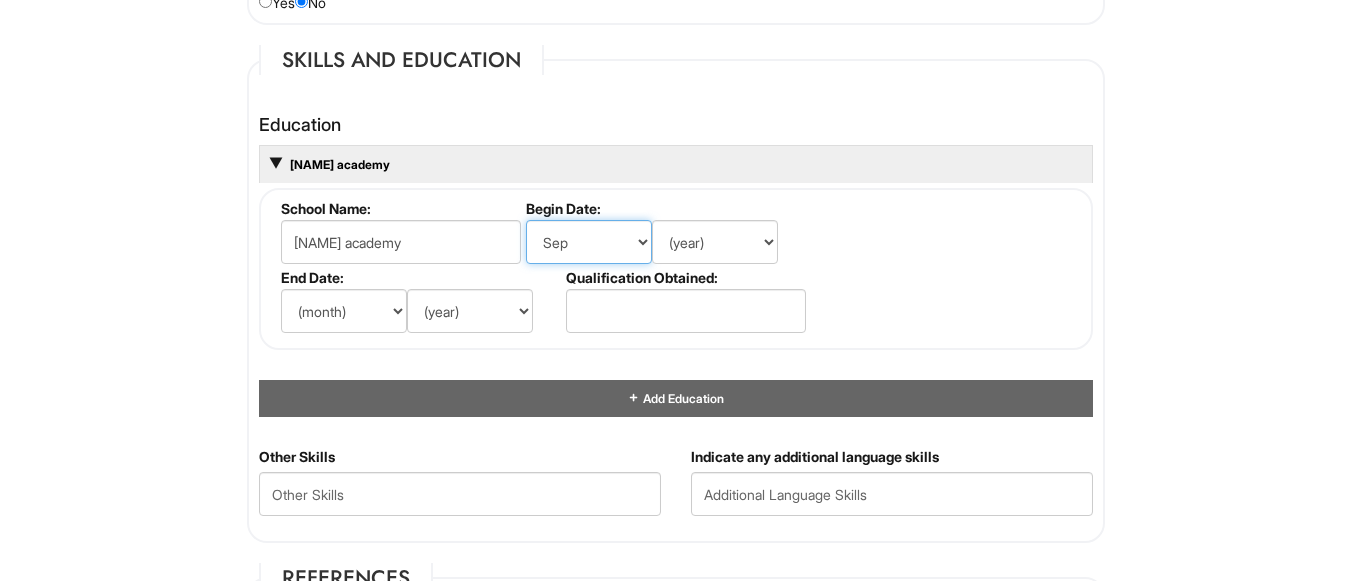 click on "(month) Jan Feb Mar Apr May Jun Jul Aug Sep Oct Nov Dec" at bounding box center [589, 242] 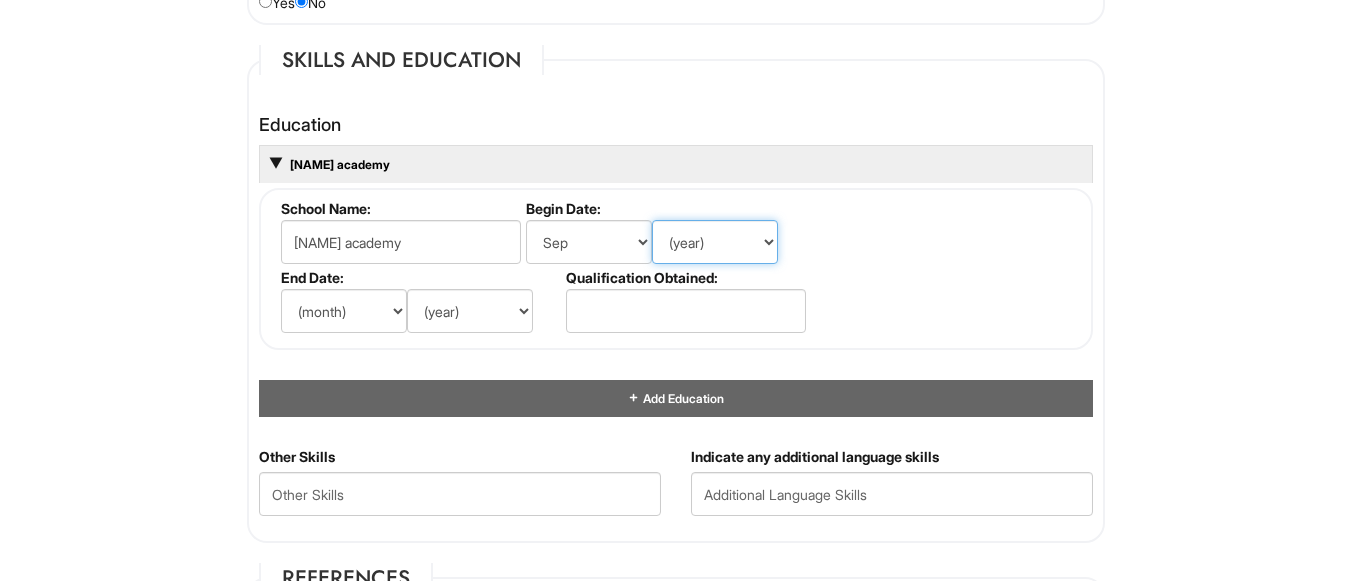 click on "(year) 2029 2028 2027 2026 2025 2024 2023 2022 2021 2020 2019 2018 2017 2016 2015 2014 2013 2012 2011 2010 2009 2008 2007 2006 2005 2004 2003 2002 2001 2000 1999 1998 1997 1996 1995 1994 1993 1992 1991 1990 1989 1988 1987 1986 1985 1984 1983 1982 1981 1980 1979 1978 1977 1976 1975 1974 1973 1972 1971 1970 1969 1968 1967 1966 1965 1964 1963 1962 1961 1960 1959 1958 1957 1956 1955 1954 1953 1952 1951 1950 1949 1948 1947 1946  --  2030 2031 2032 2033 2034 2035 2036 2037 2038 2039 2040 2041 2042 2043 2044 2045 2046 2047 2048 2049 2050 2051 2052 2053 2054 2055 2056 2057 2058 2059 2060 2061 2062 2063 2064" at bounding box center (715, 242) 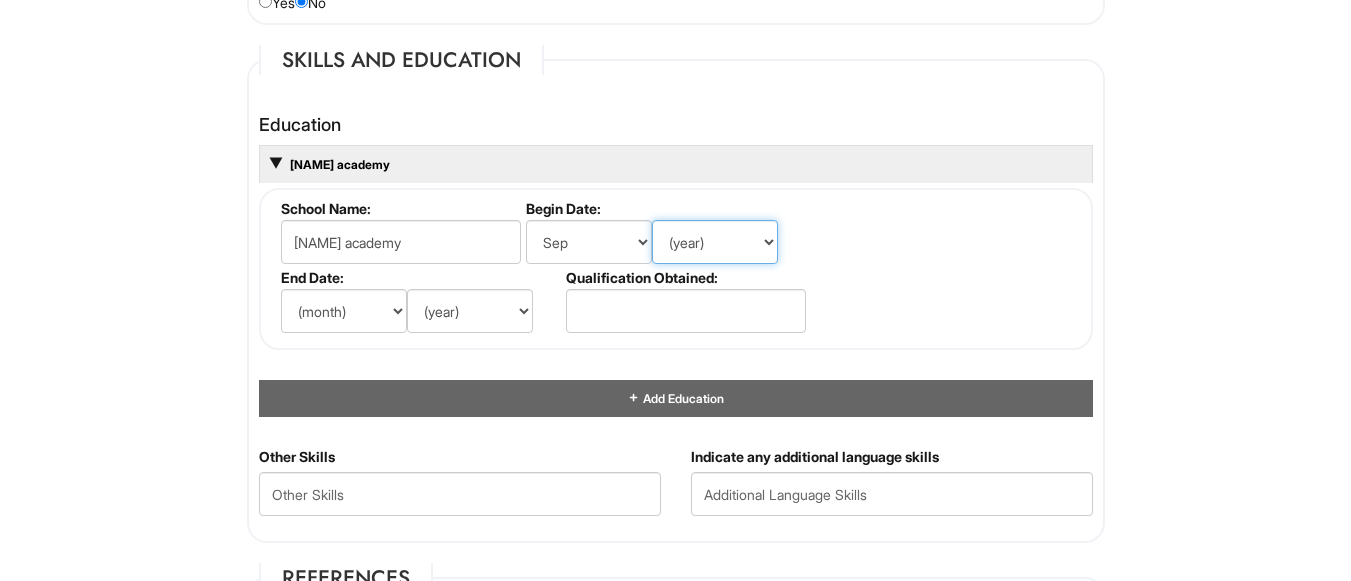 select on "2018" 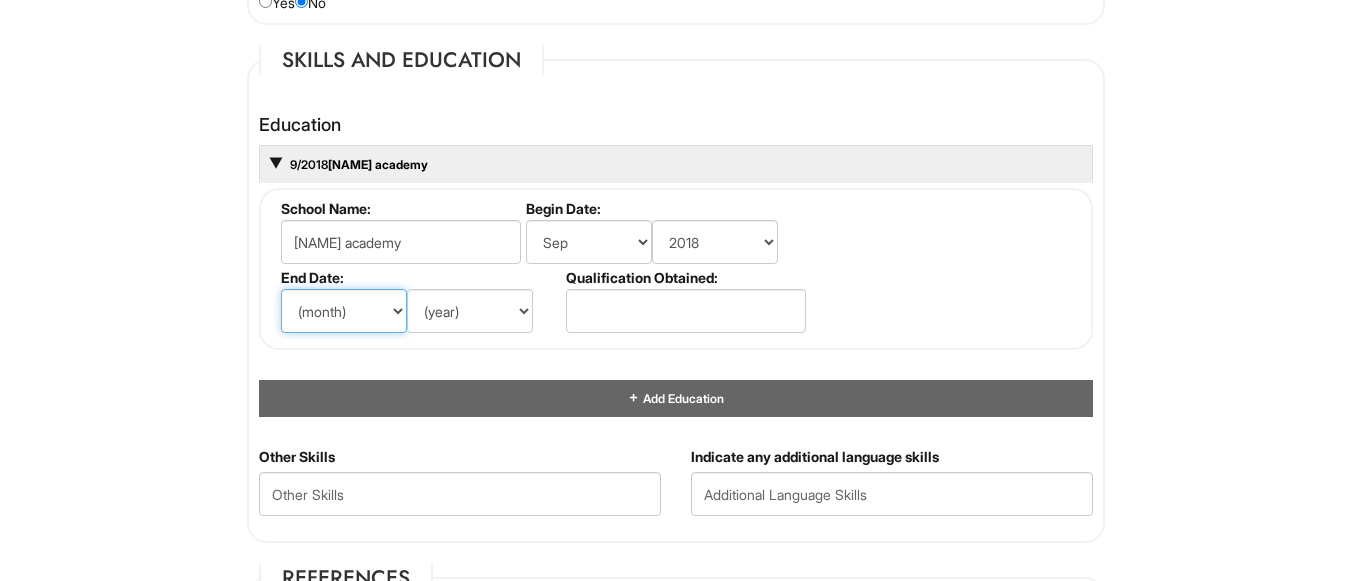 click on "(month) Jan Feb Mar Apr May Jun Jul Aug Sep Oct Nov Dec" at bounding box center [344, 311] 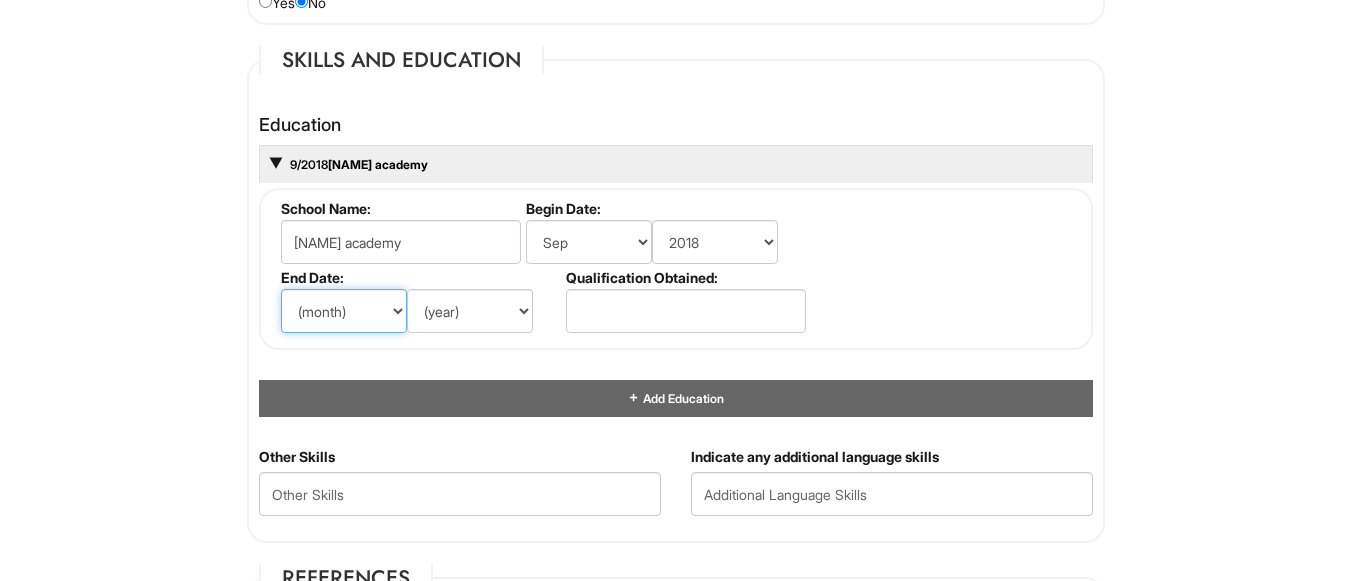 select on "6" 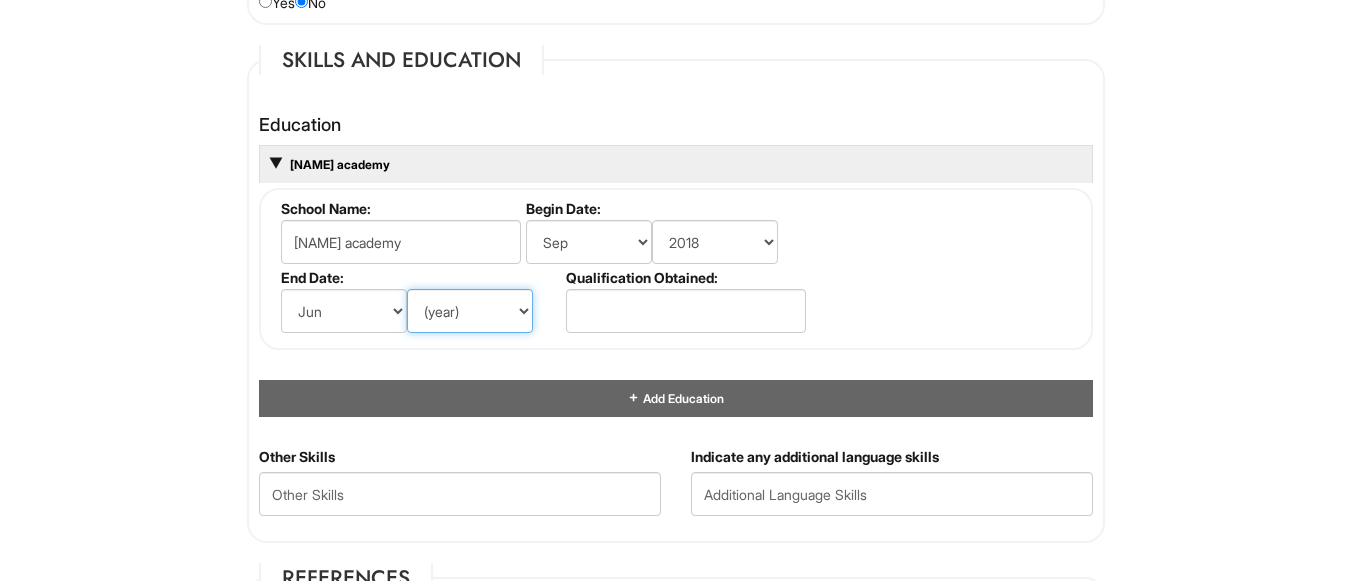 click on "(year) 2029 2028 2027 2026 2025 2024 2023 2022 2021 2020 2019 2018 2017 2016 2015 2014 2013 2012 2011 2010 2009 2008 2007 2006 2005 2004 2003 2002 2001 2000 1999 1998 1997 1996 1995 1994 1993 1992 1991 1990 1989 1988 1987 1986 1985 1984 1983 1982 1981 1980 1979 1978 1977 1976 1975 1974 1973 1972 1971 1970 1969 1968 1967 1966 1965 1964 1963 1962 1961 1960 1959 1958 1957 1956 1955 1954 1953 1952 1951 1950 1949 1948 1947 1946  --  2030 2031 2032 2033 2034 2035 2036 2037 2038 2039 2040 2041 2042 2043 2044 2045 2046 2047 2048 2049 2050 2051 2052 2053 2054 2055 2056 2057 2058 2059 2060 2061 2062 2063 2064" at bounding box center (470, 311) 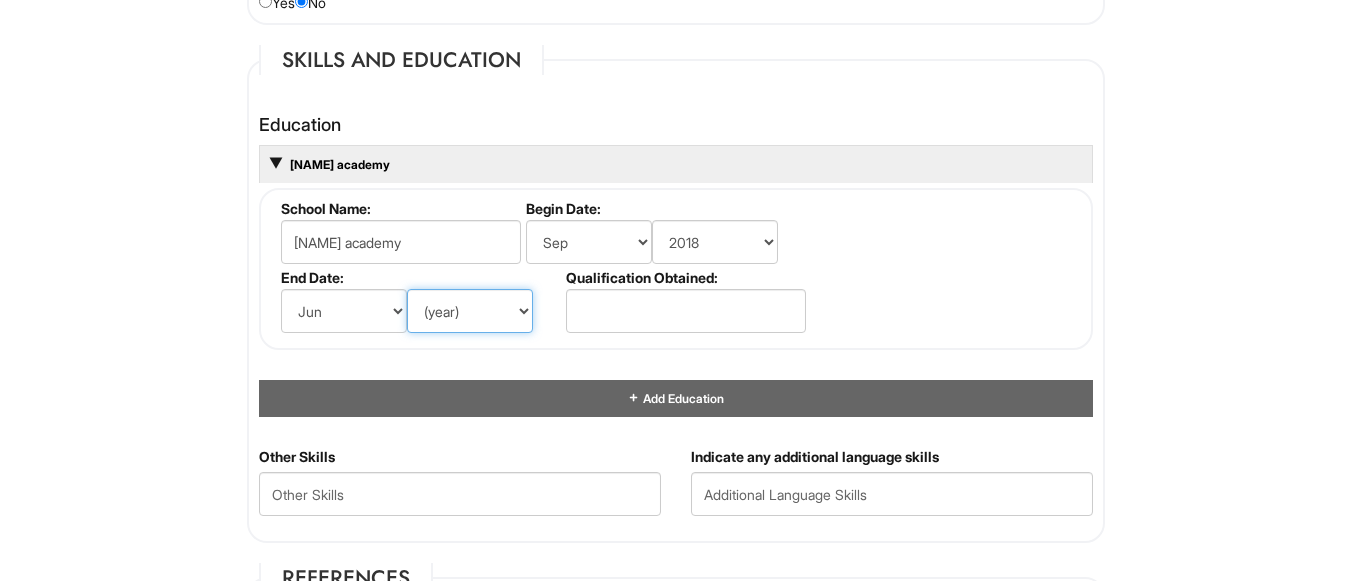 select on "2022" 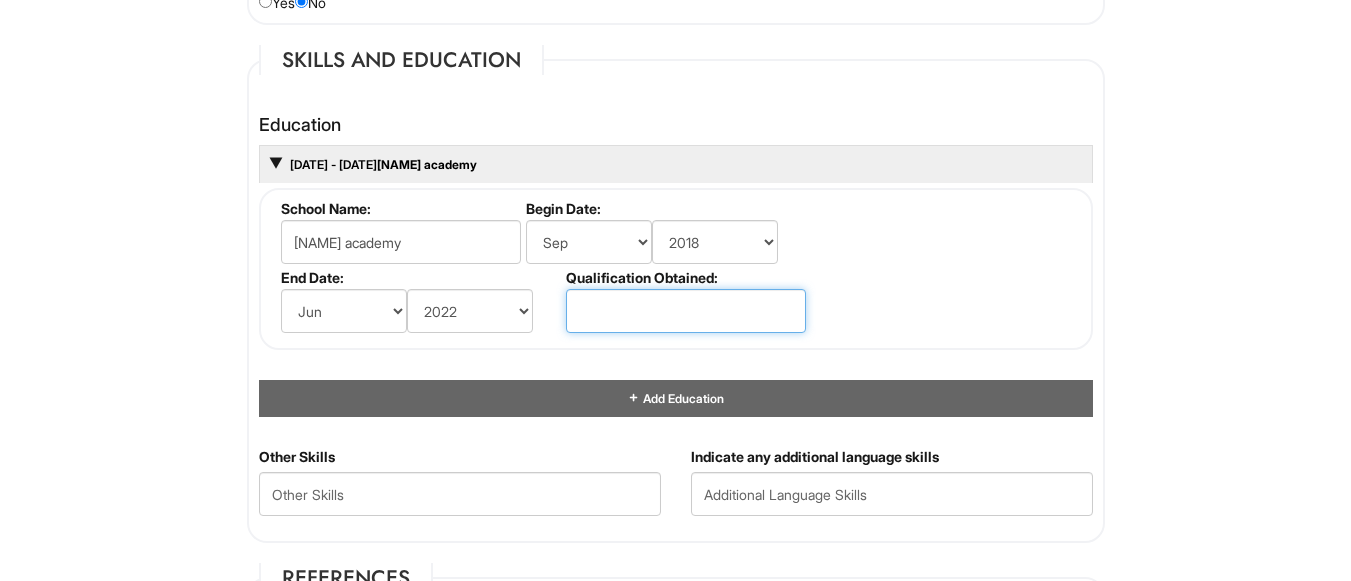 click at bounding box center (686, 311) 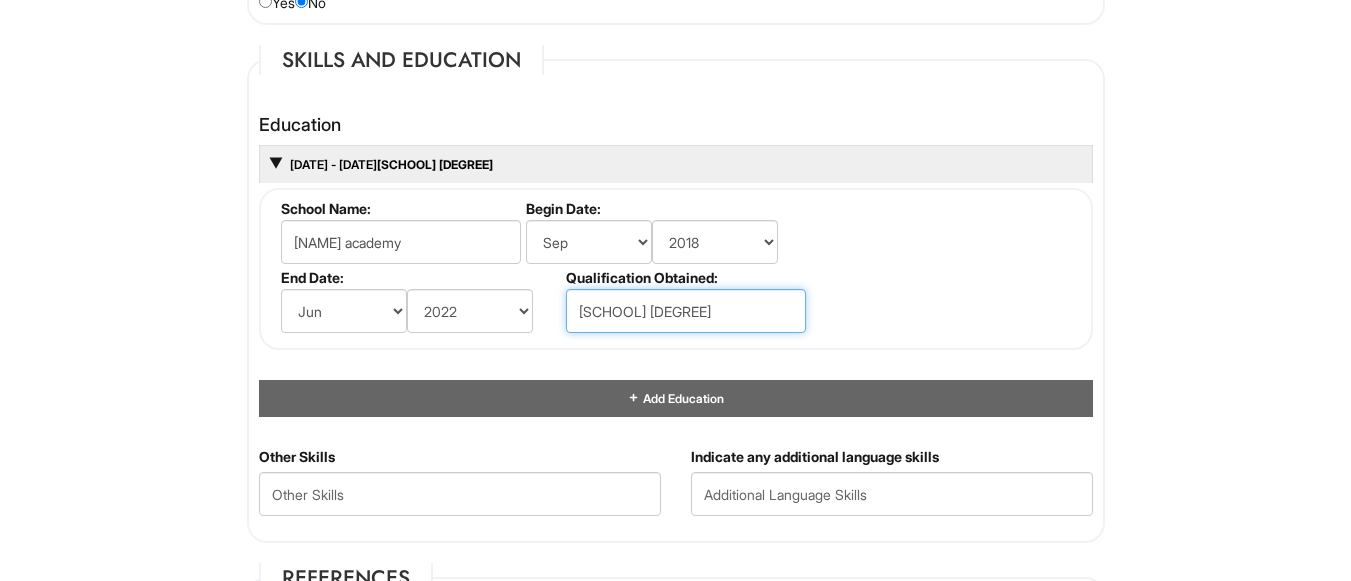 click on "[SCHOOL] [DEGREE]" at bounding box center [686, 311] 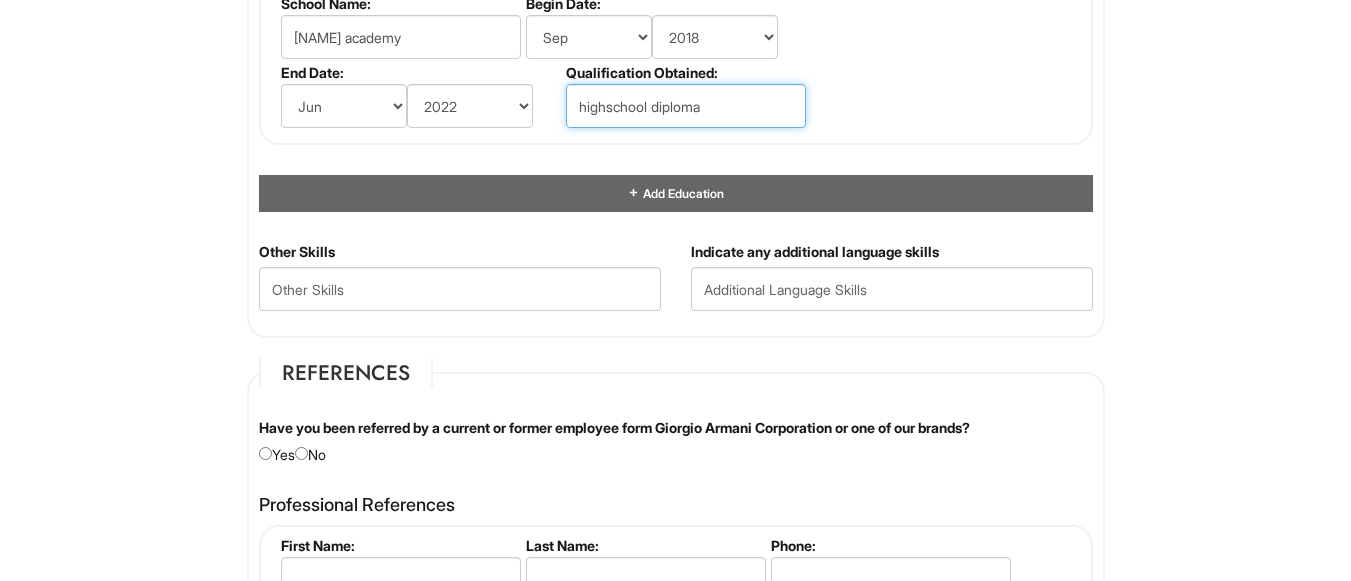 scroll, scrollTop: 2083, scrollLeft: 0, axis: vertical 